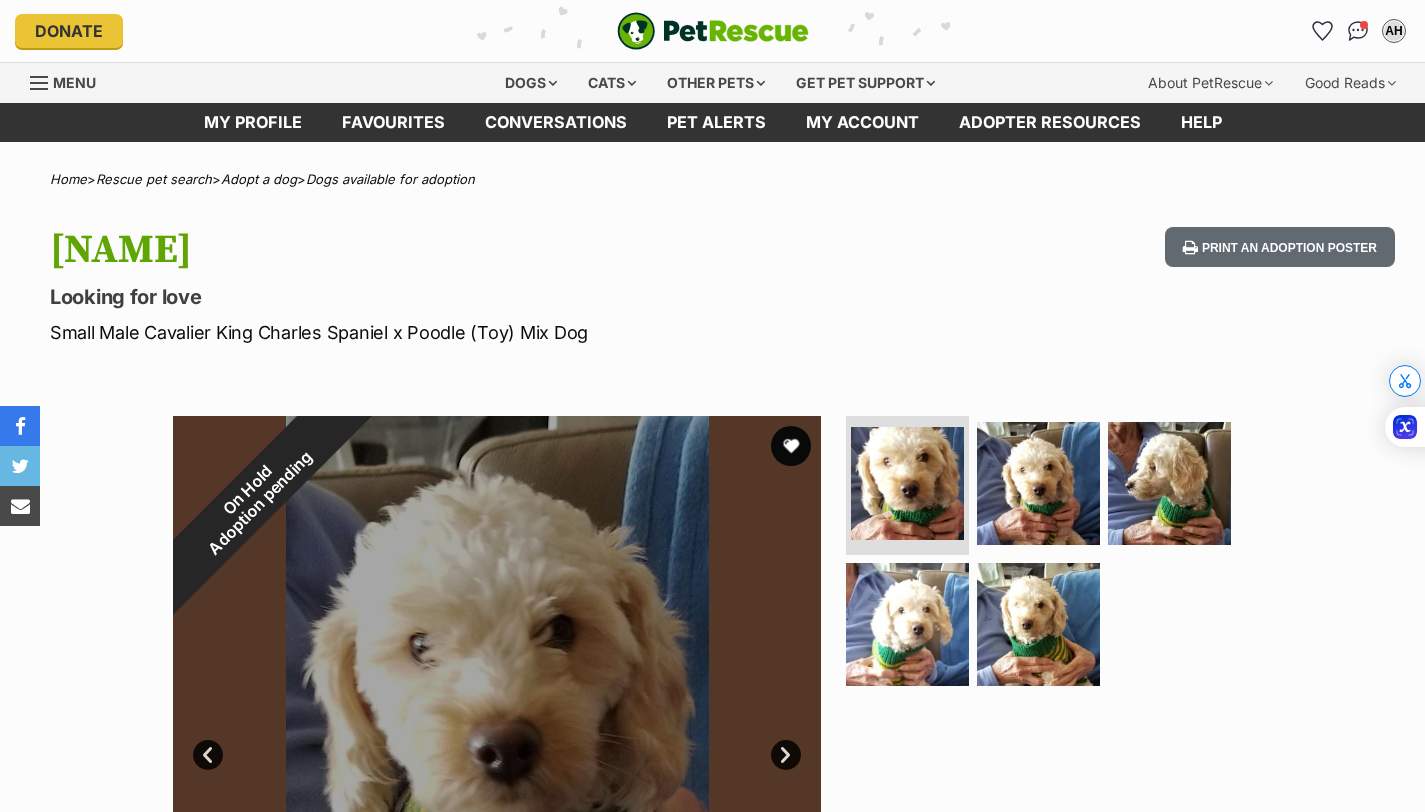 scroll, scrollTop: 0, scrollLeft: 0, axis: both 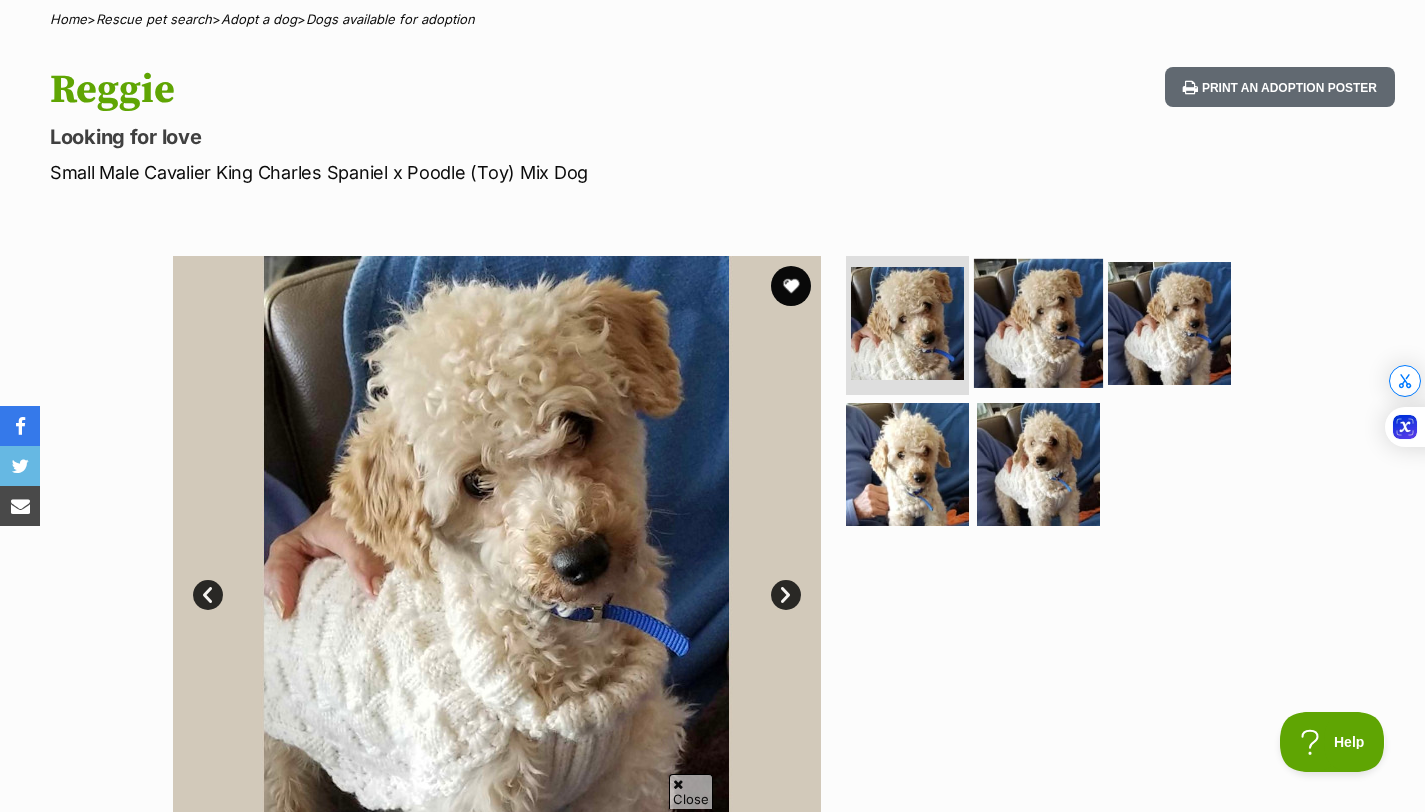 click at bounding box center (1038, 322) 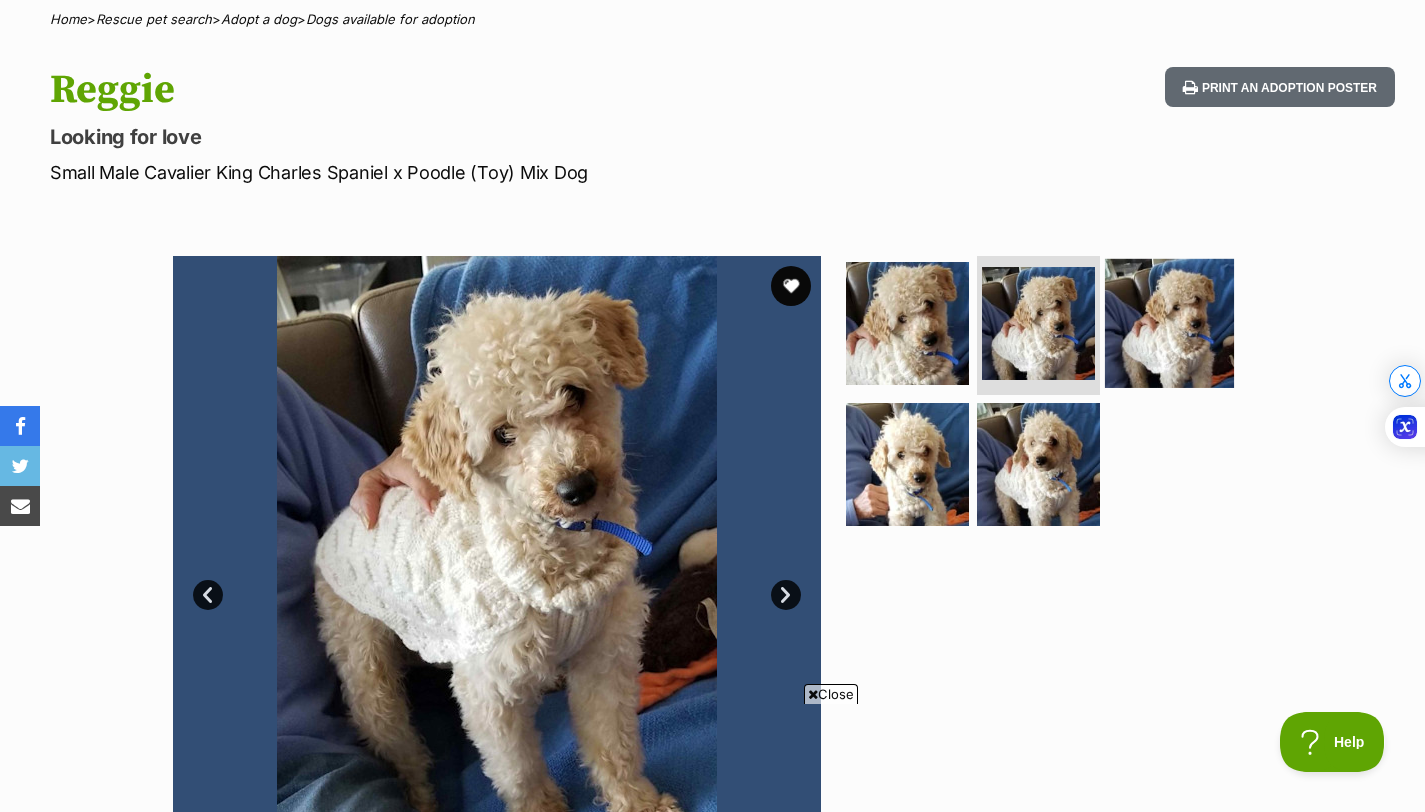 scroll, scrollTop: 0, scrollLeft: 0, axis: both 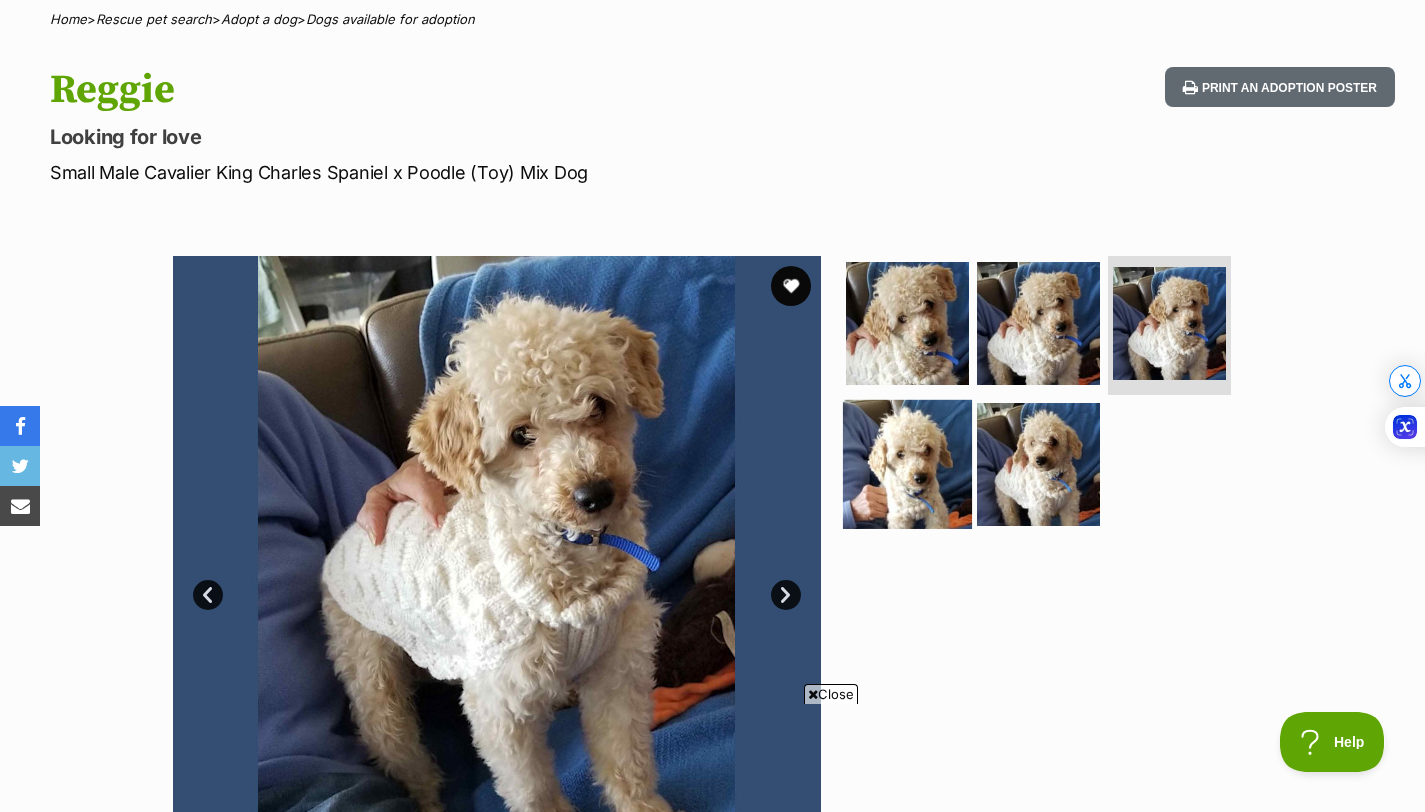 click at bounding box center [907, 464] 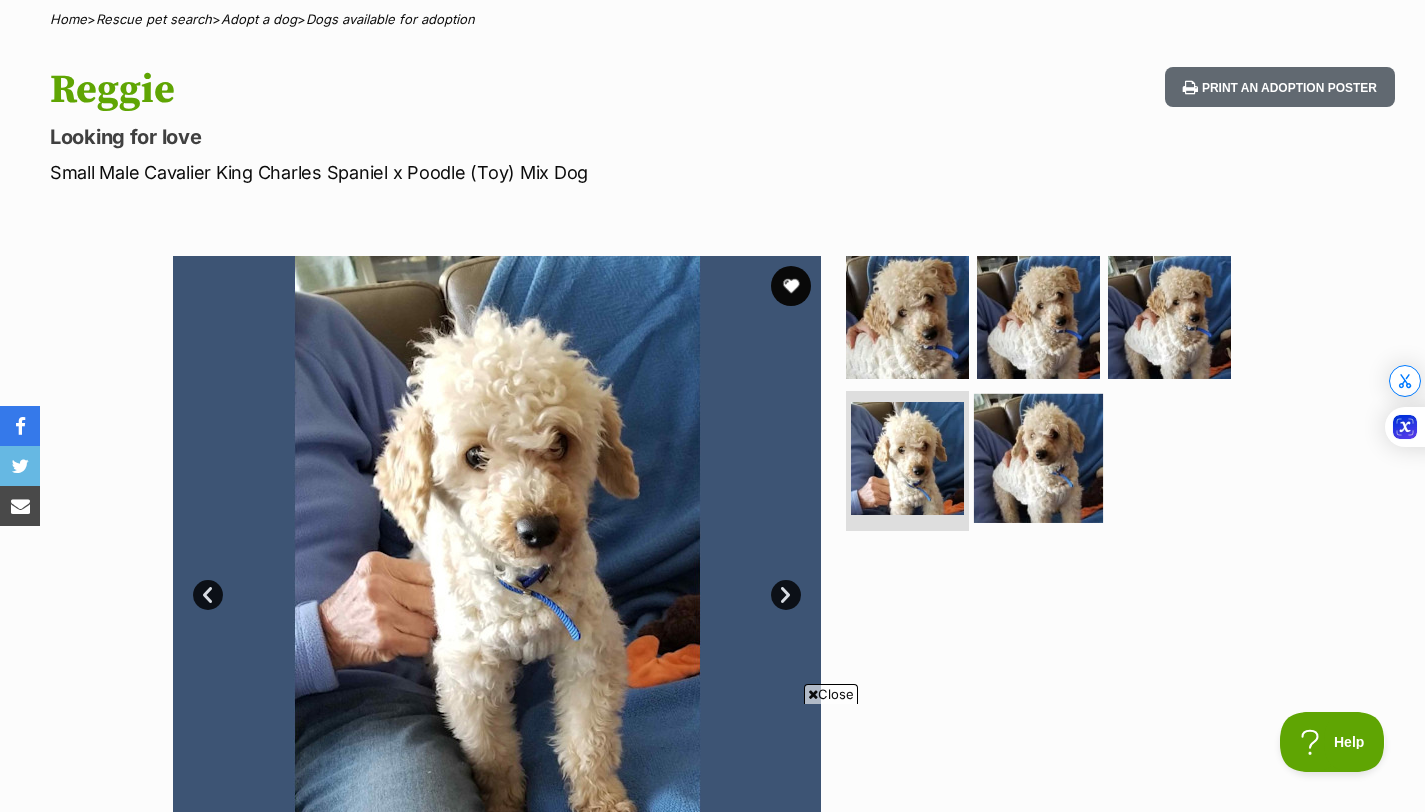 click at bounding box center [1038, 458] 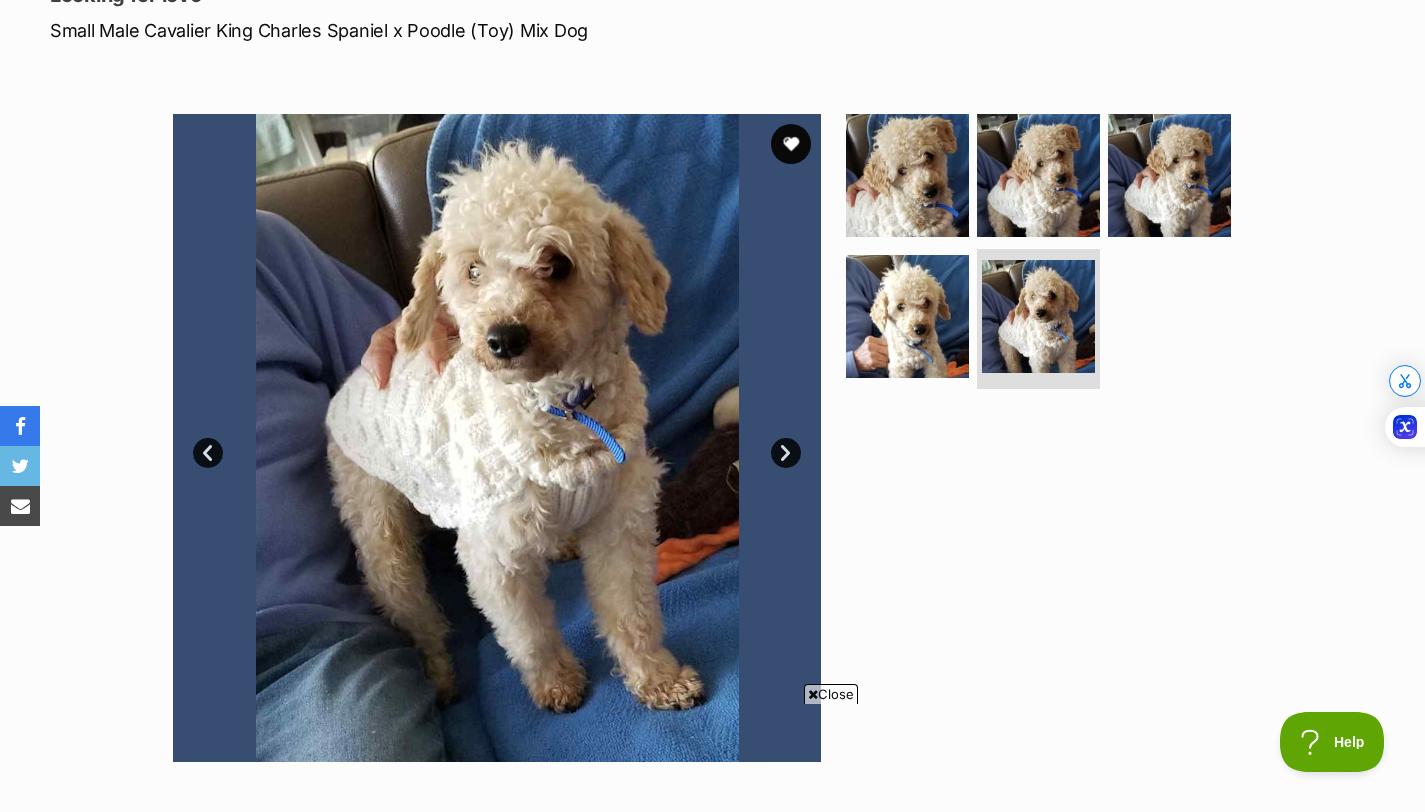 scroll, scrollTop: 327, scrollLeft: 0, axis: vertical 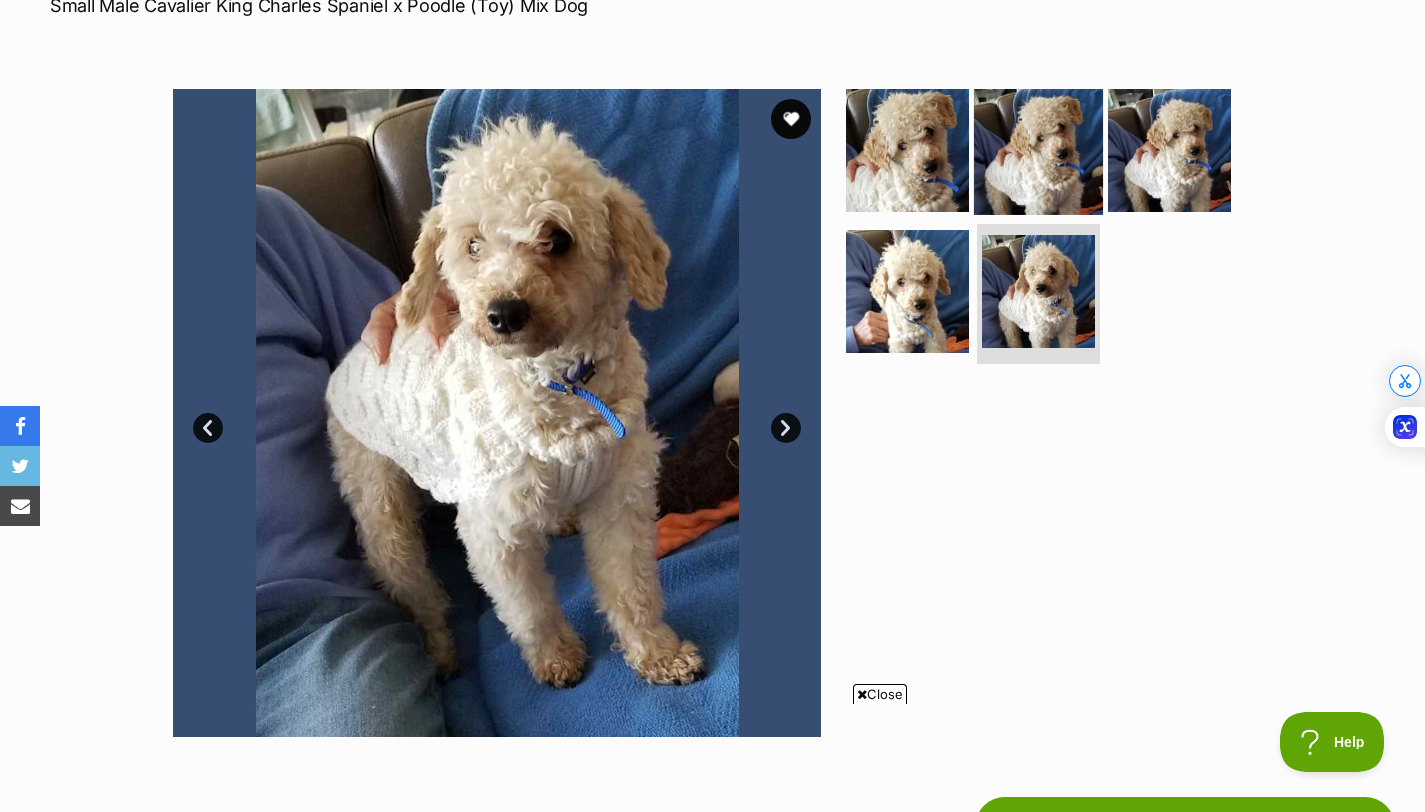click at bounding box center [1038, 149] 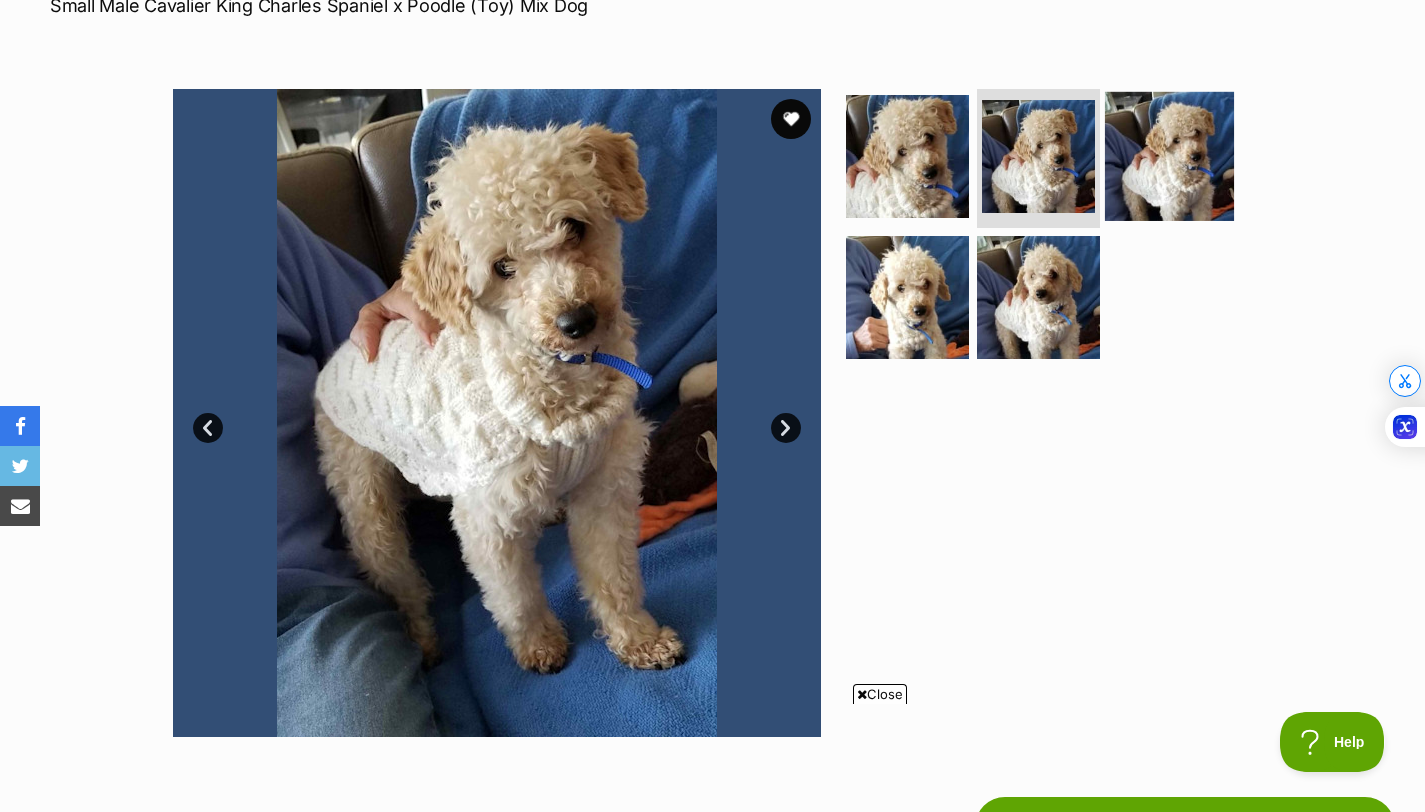click at bounding box center [1169, 155] 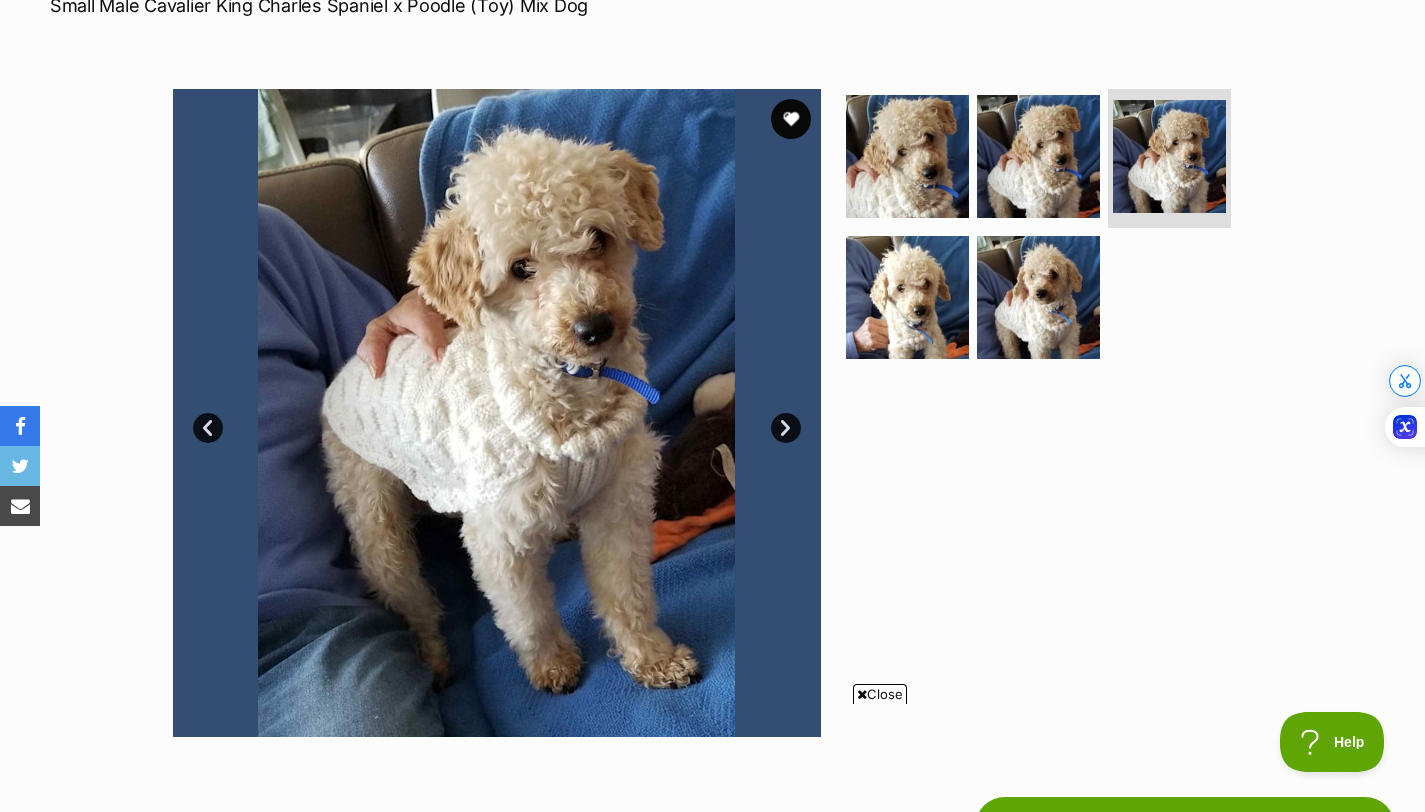 click on "Next" at bounding box center [786, 428] 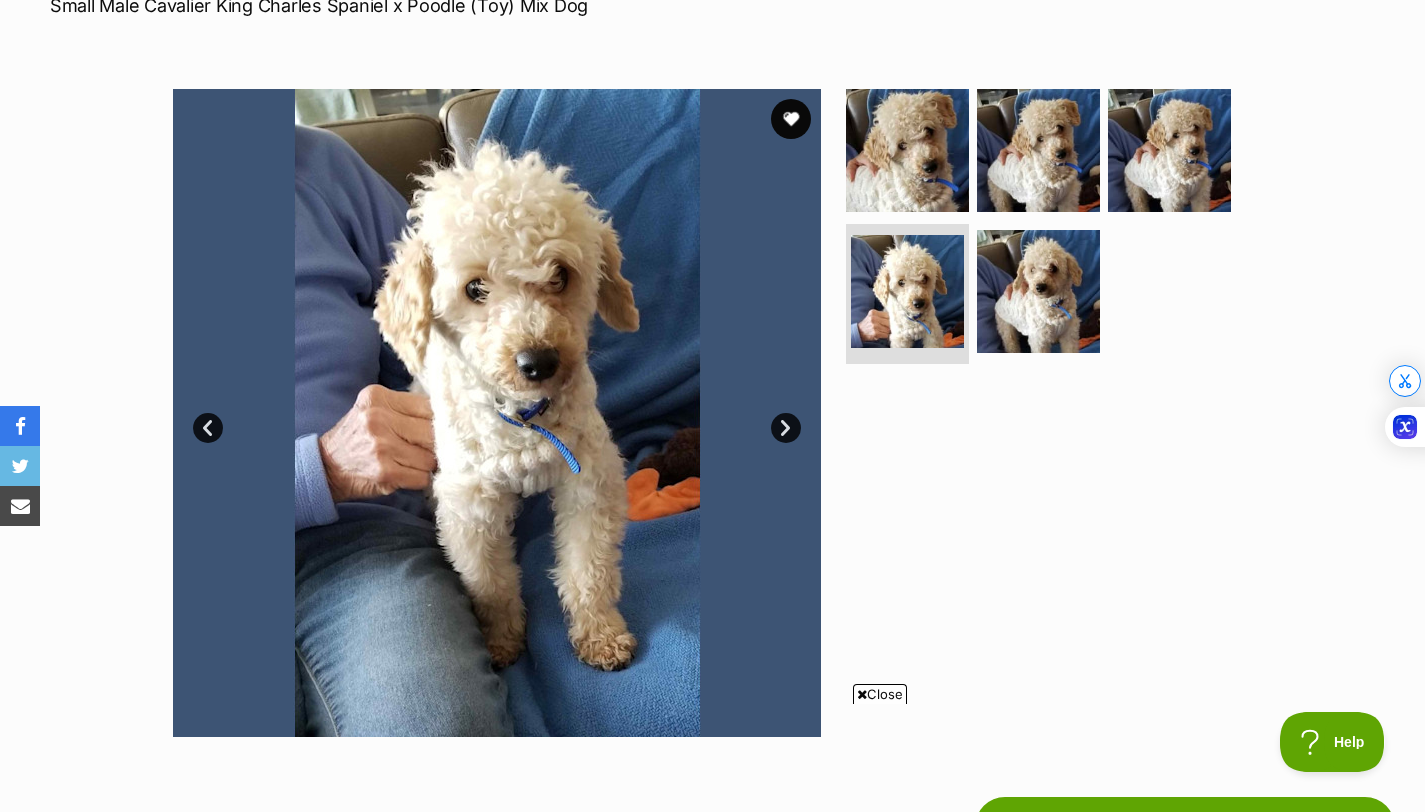 click on "Next" at bounding box center [786, 428] 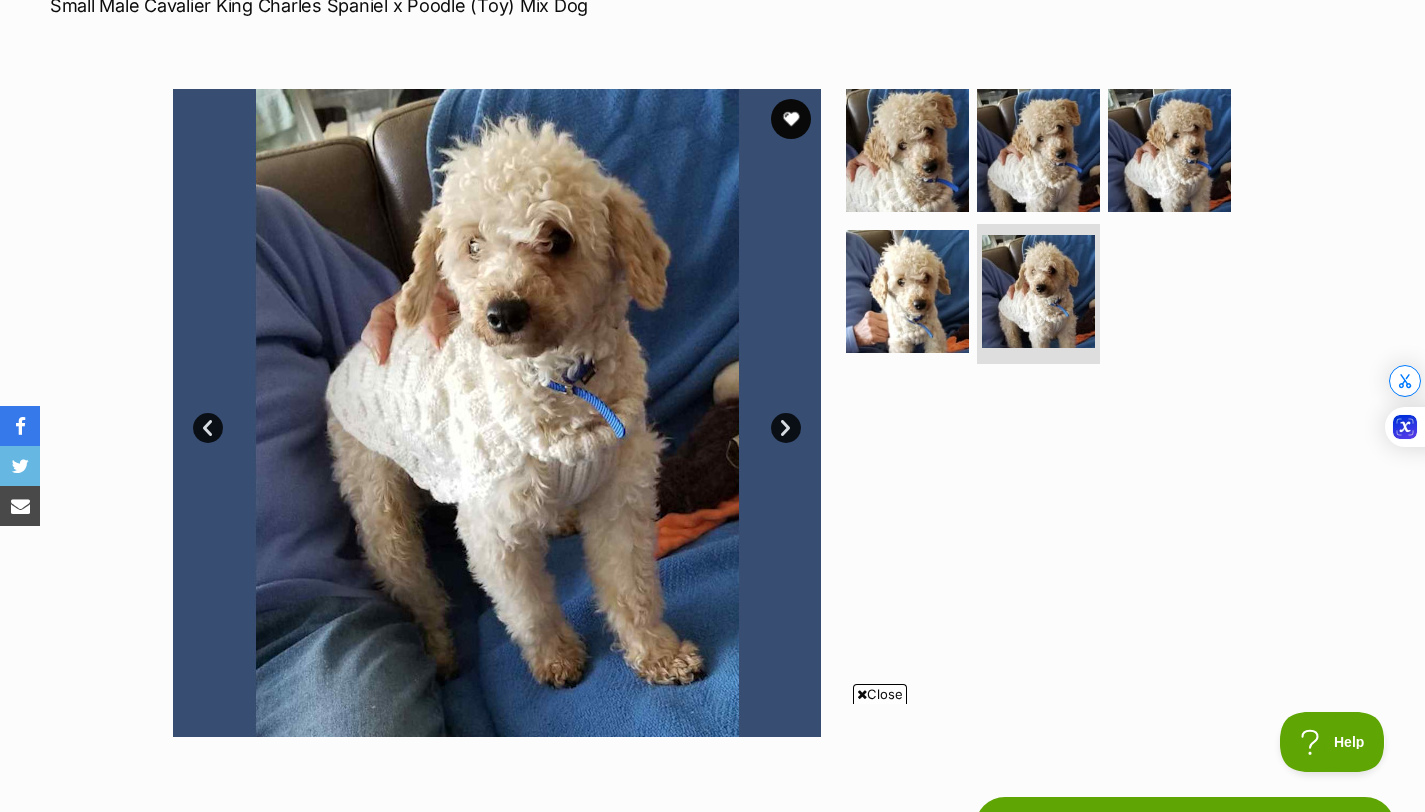 click on "Next" at bounding box center [786, 428] 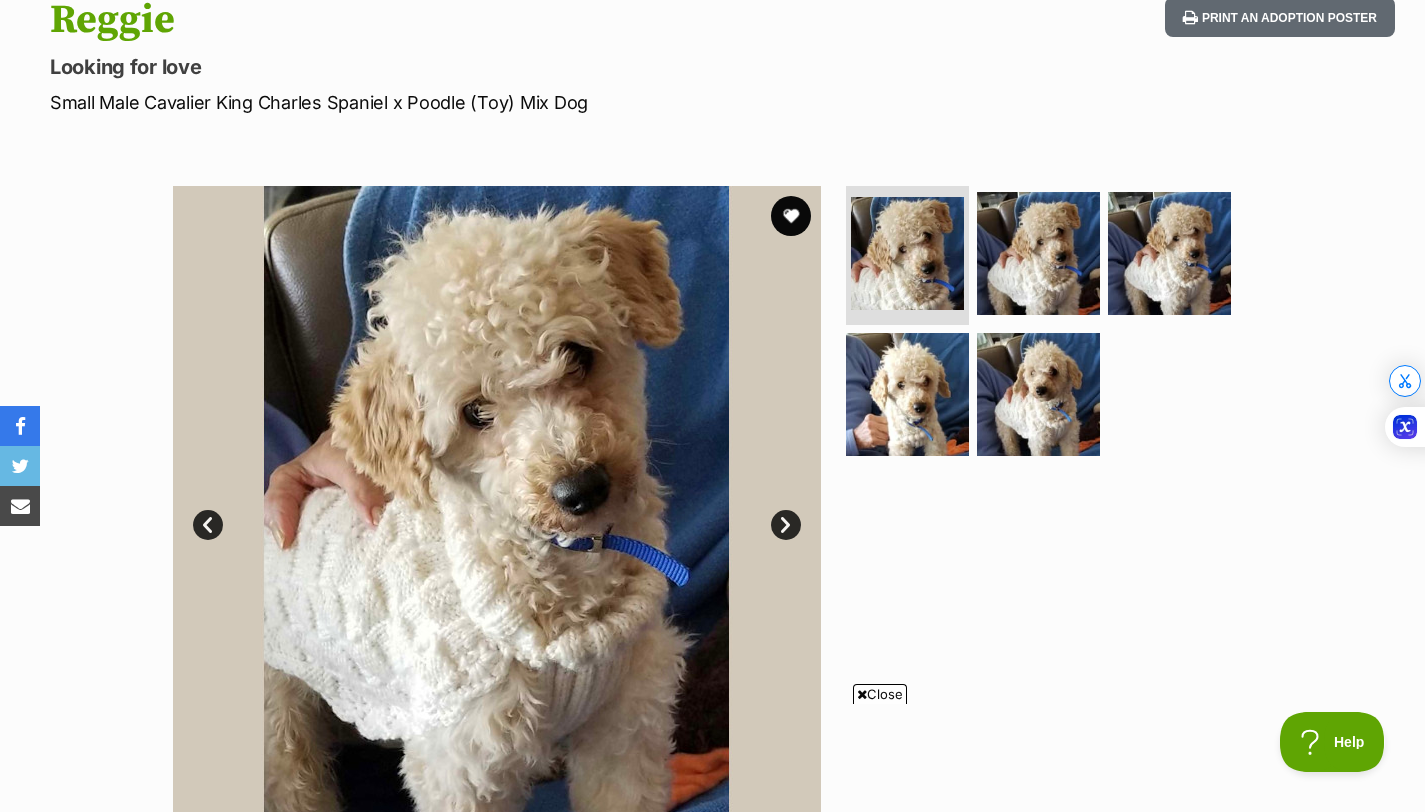 scroll, scrollTop: 259, scrollLeft: 0, axis: vertical 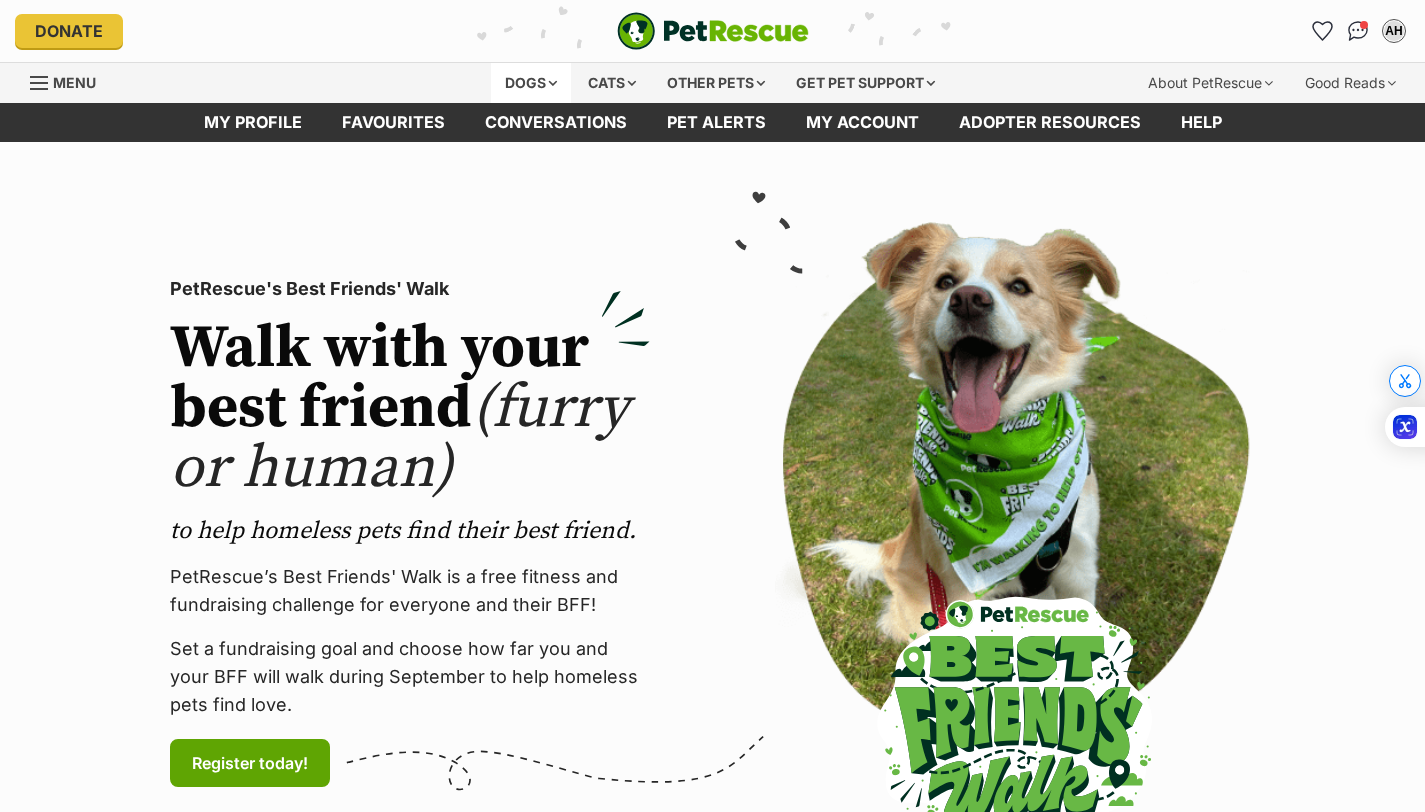 click on "Dogs" at bounding box center (531, 83) 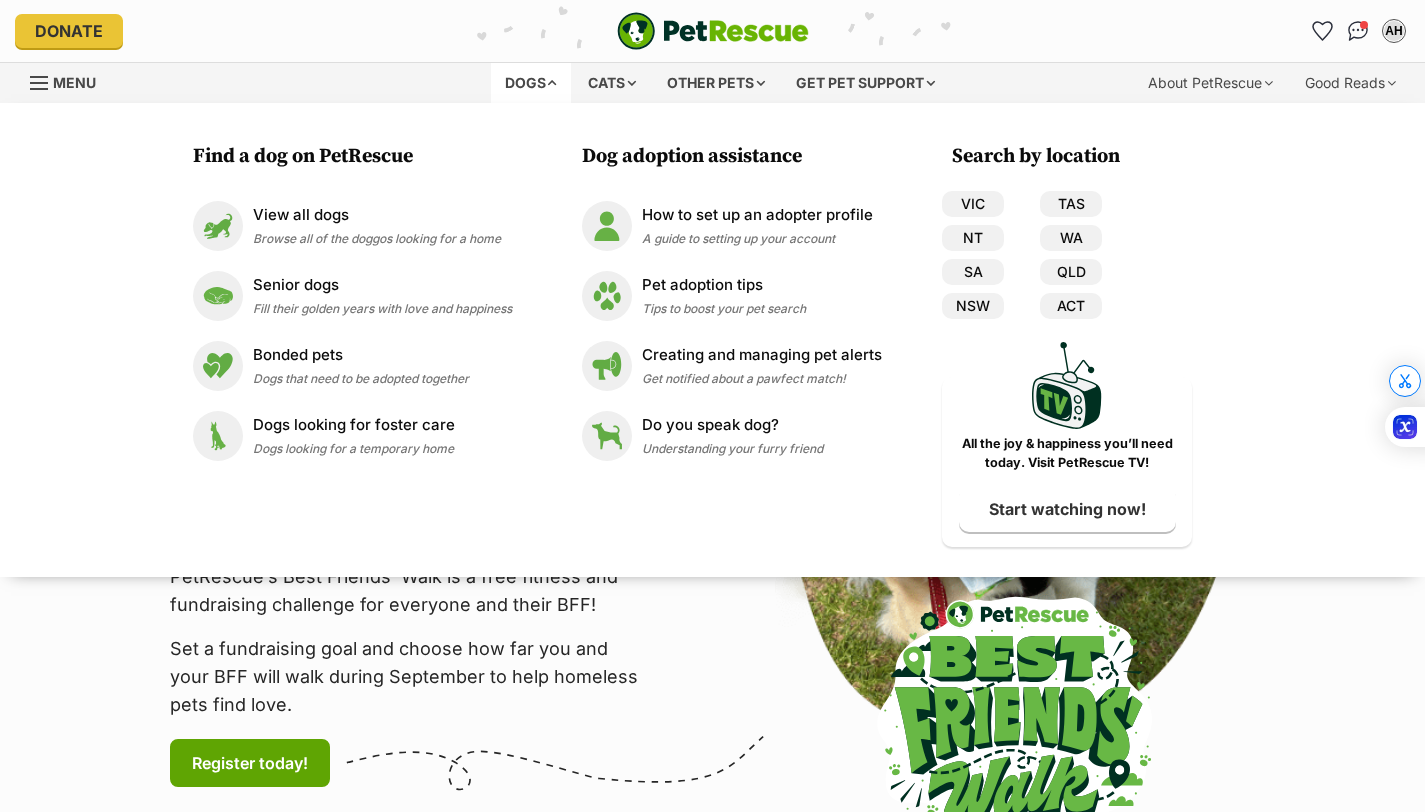 scroll, scrollTop: 0, scrollLeft: 0, axis: both 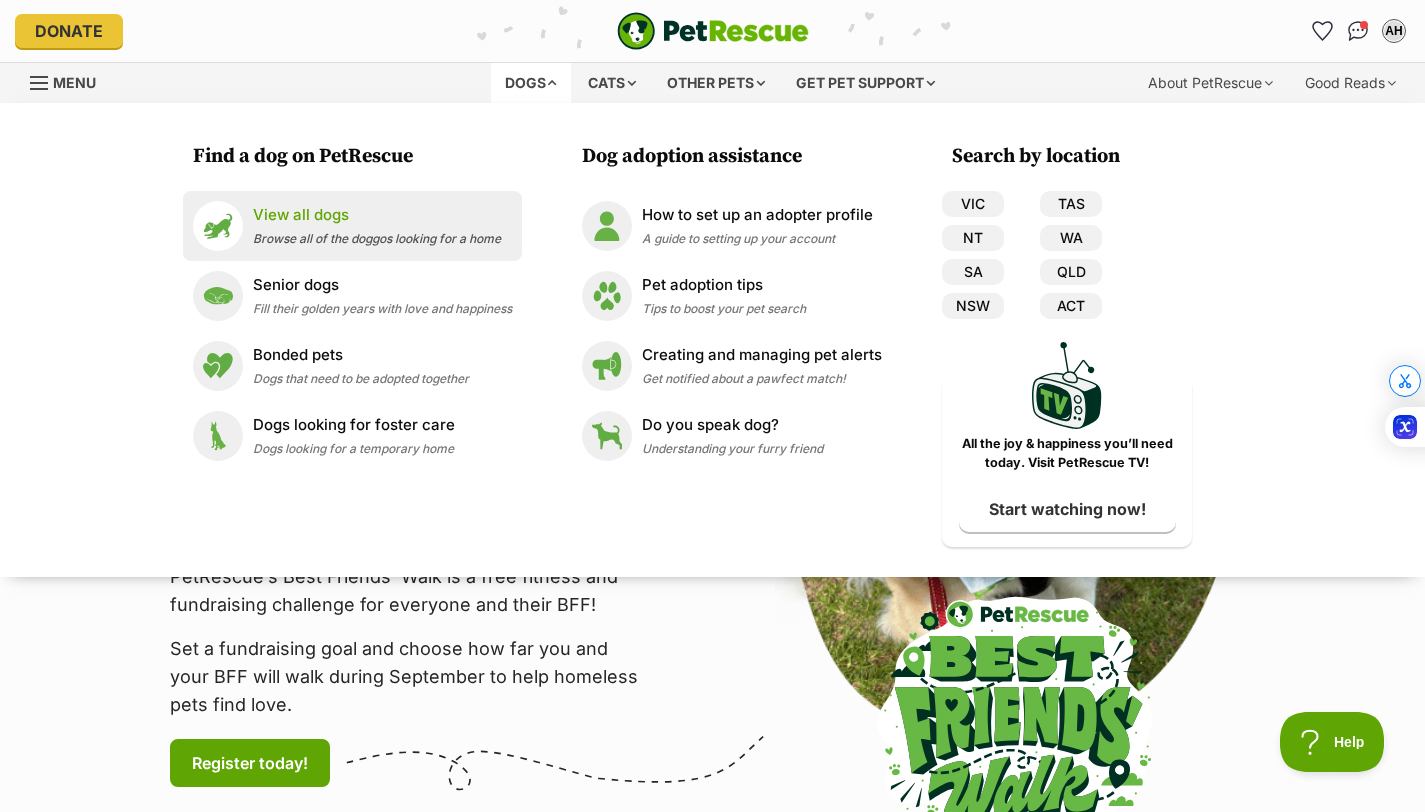 click on "Browse all of the doggos looking for a home" at bounding box center (377, 238) 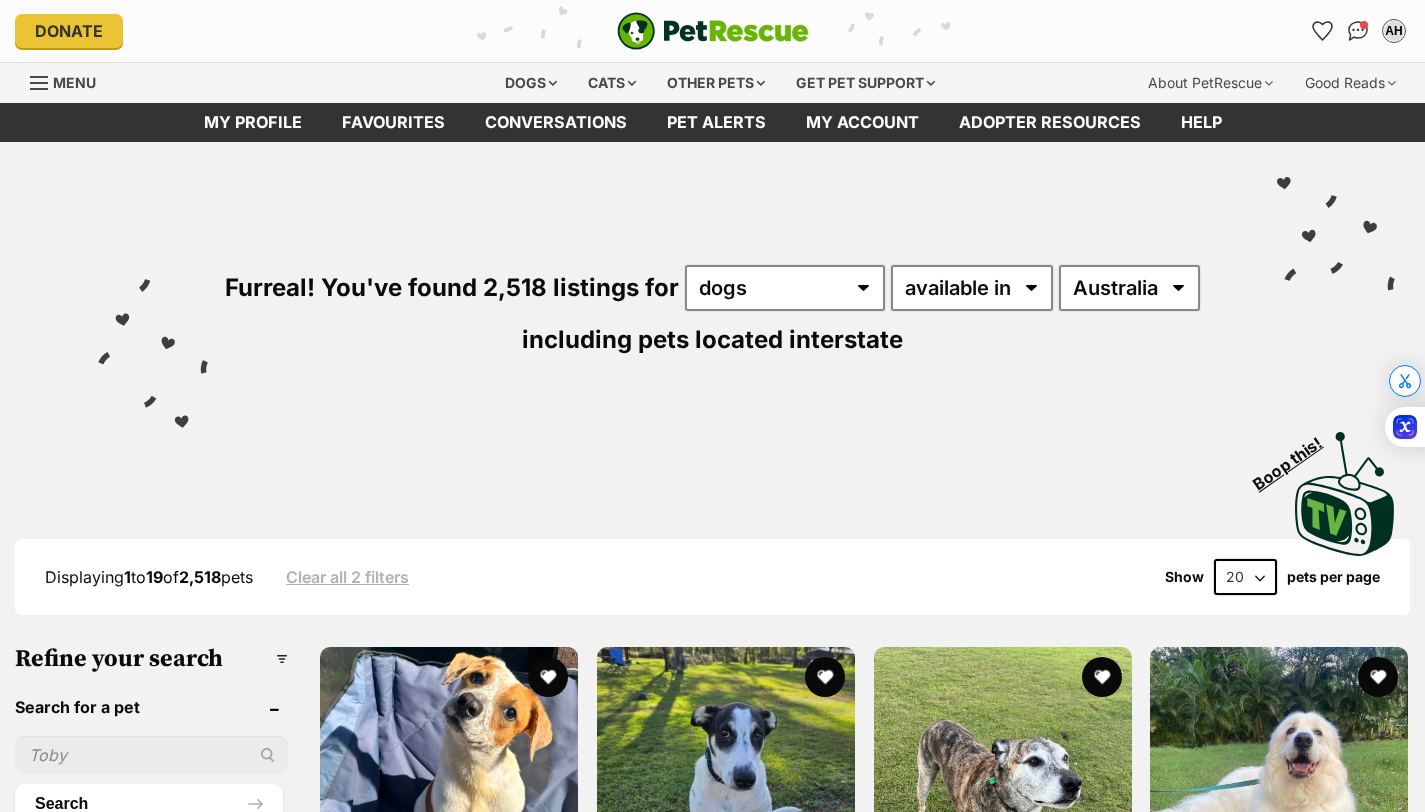 scroll, scrollTop: 0, scrollLeft: 0, axis: both 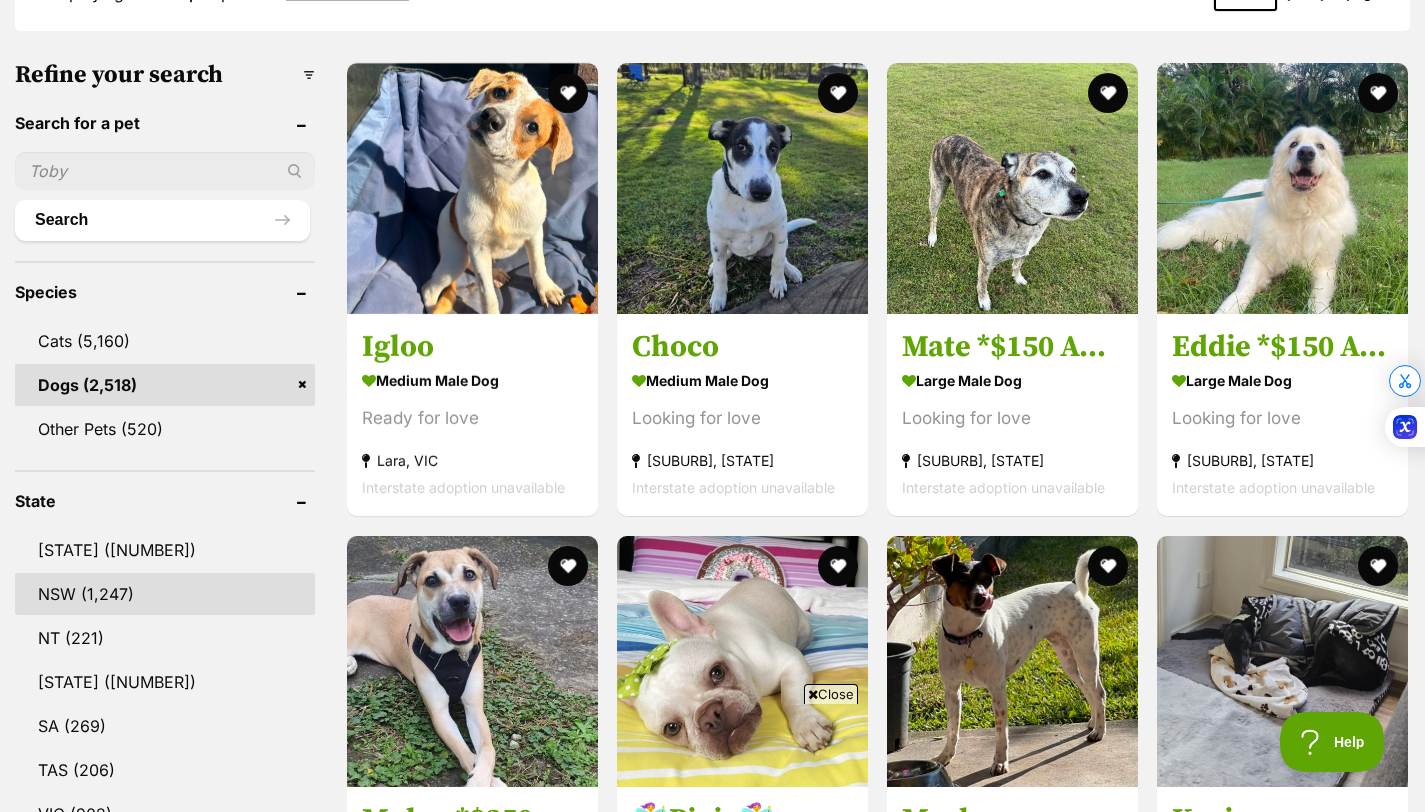 click on "NSW (1,247)" at bounding box center [165, 594] 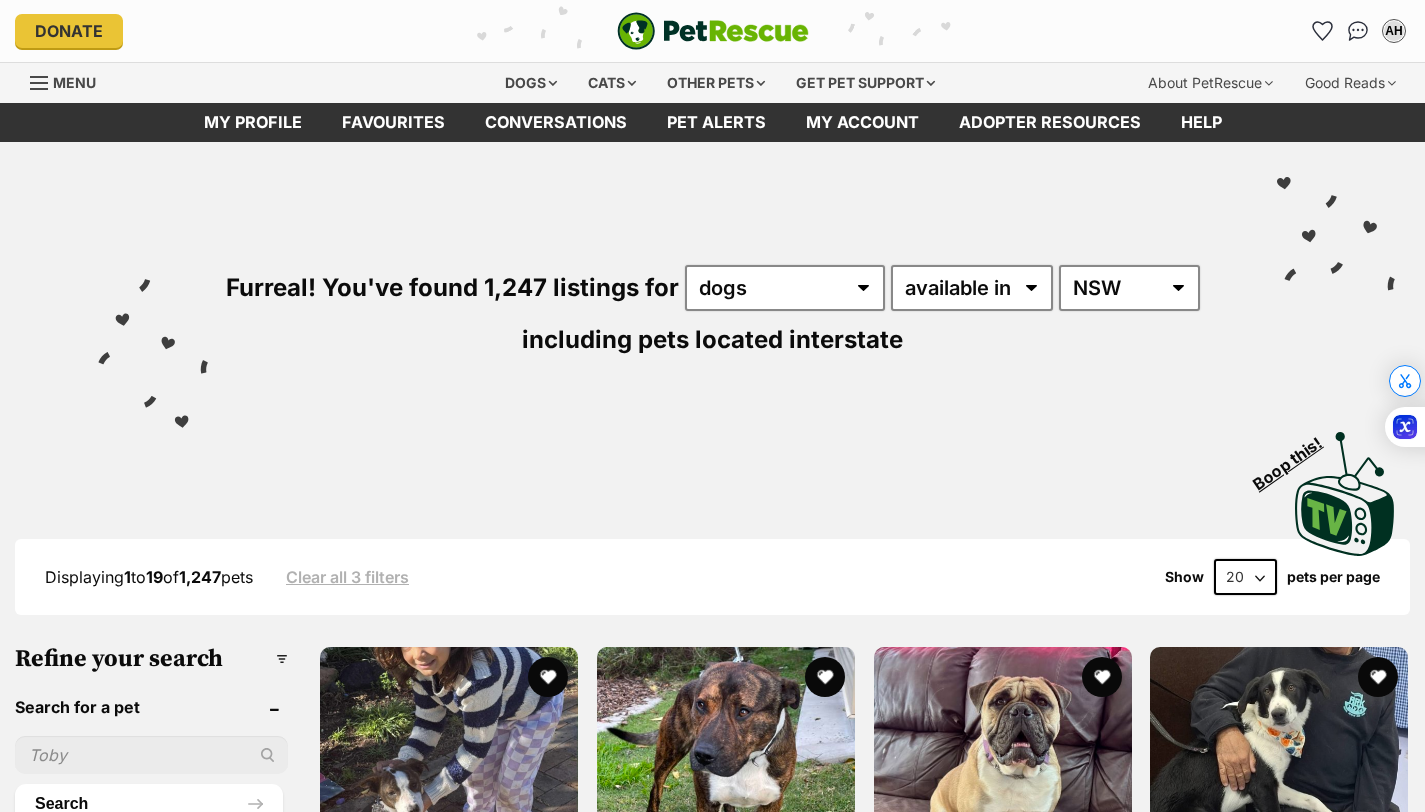 scroll, scrollTop: 0, scrollLeft: 0, axis: both 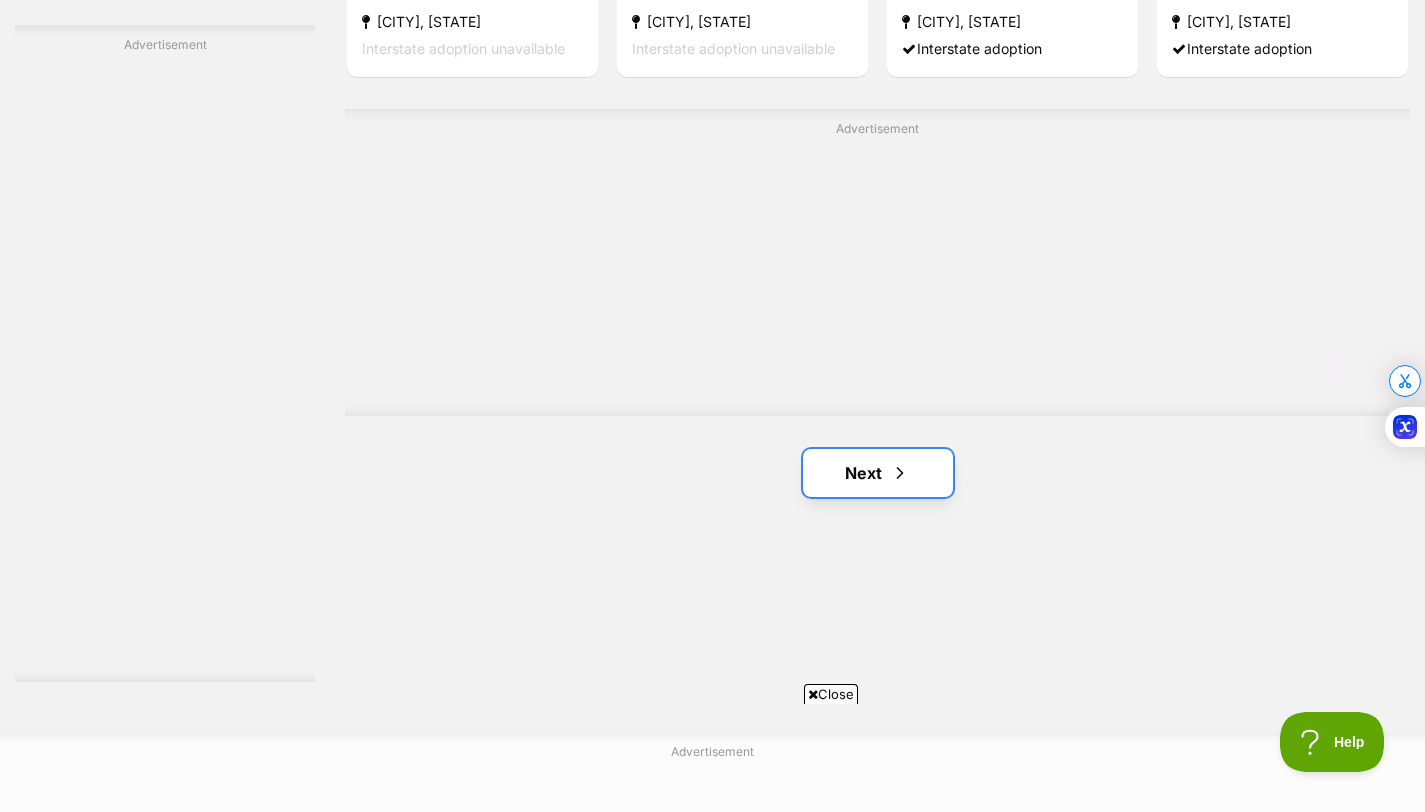click on "Next" at bounding box center [878, 473] 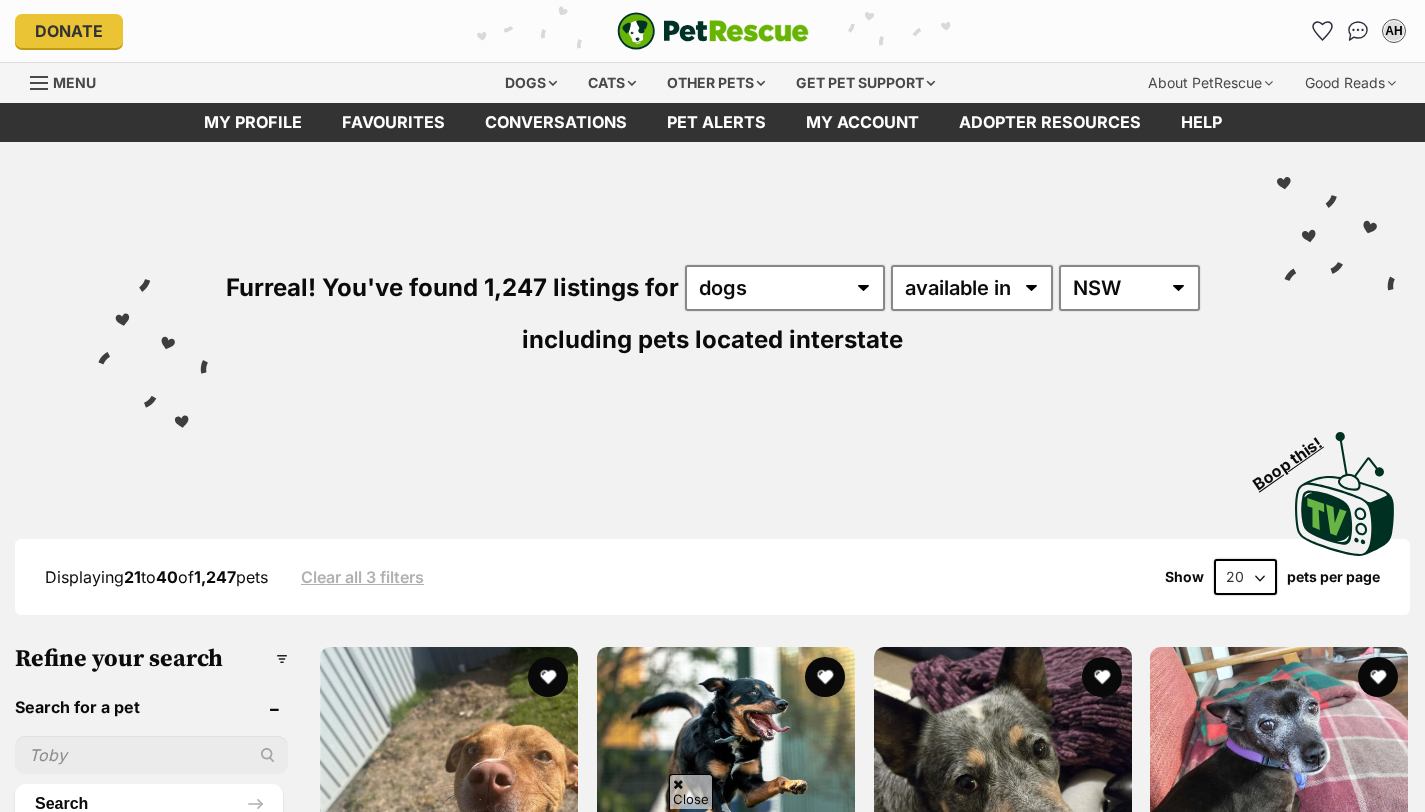 scroll, scrollTop: 249, scrollLeft: 0, axis: vertical 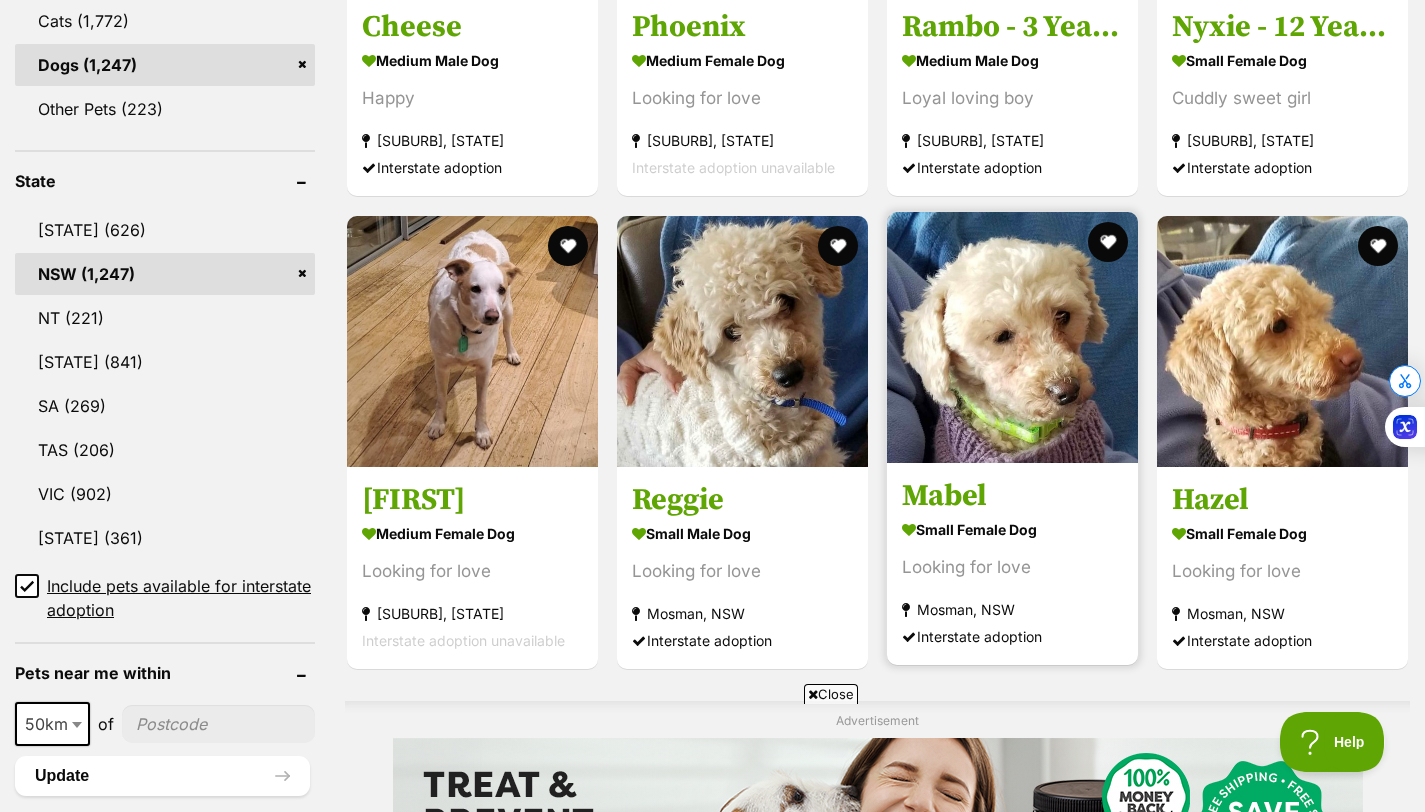click on "small female Dog" at bounding box center (1012, 529) 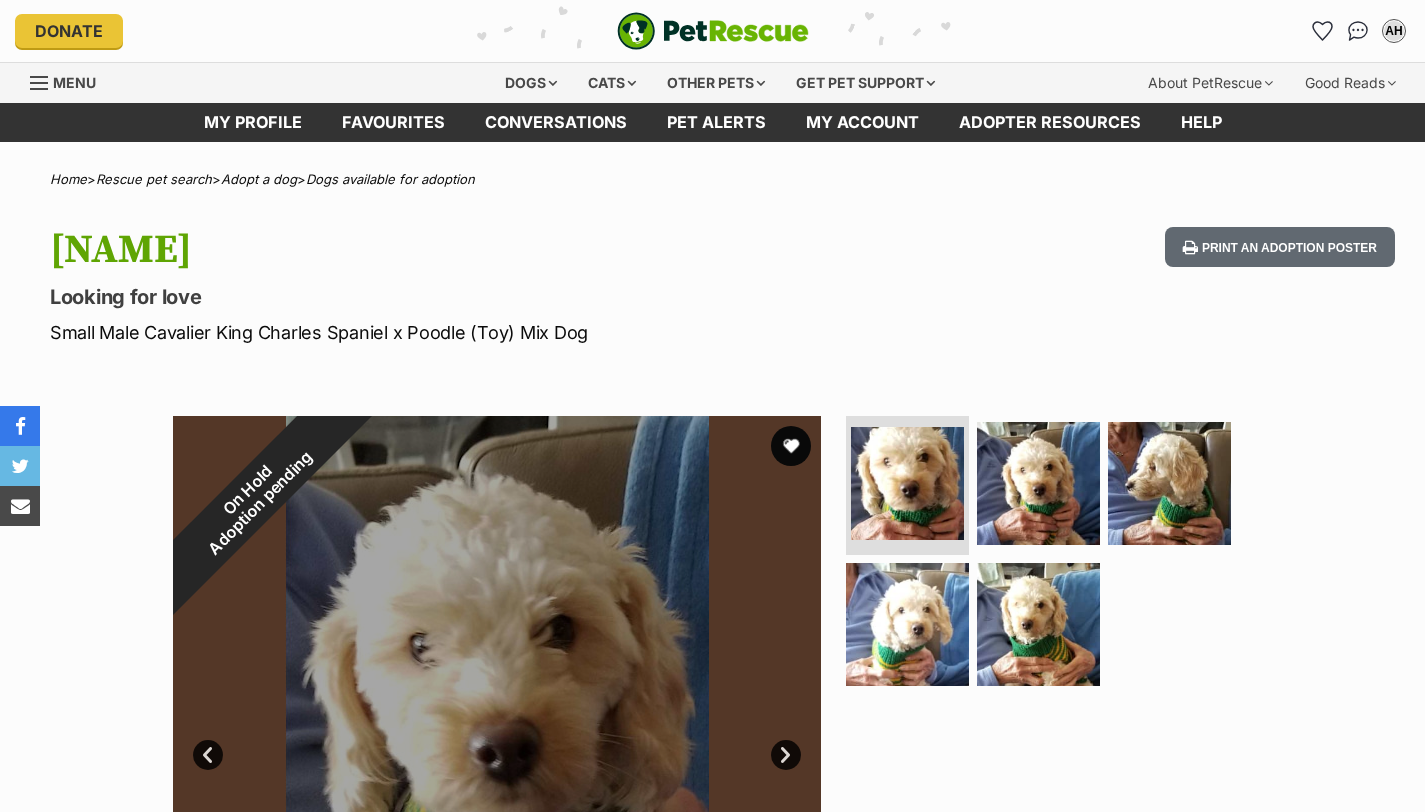 scroll, scrollTop: 0, scrollLeft: 0, axis: both 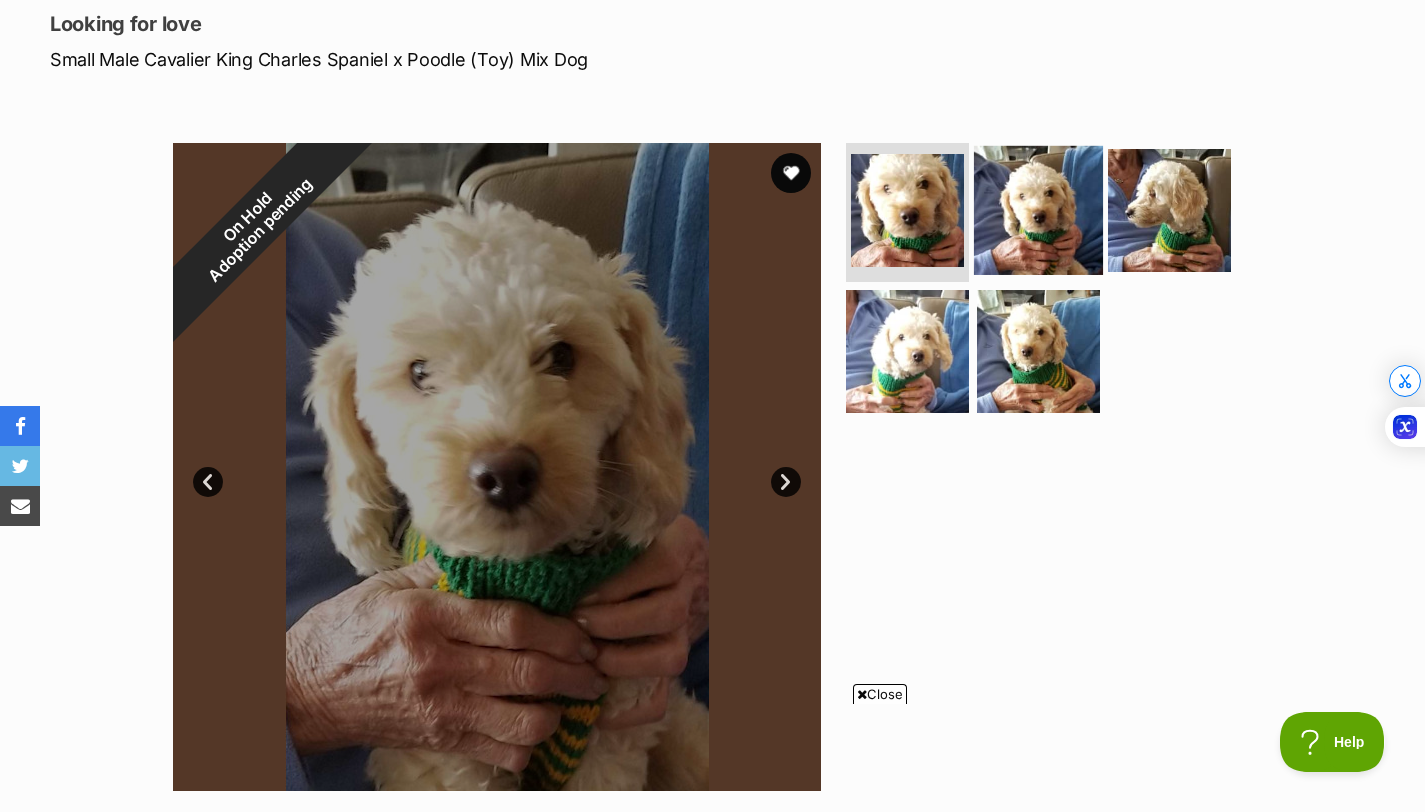 click at bounding box center (1038, 209) 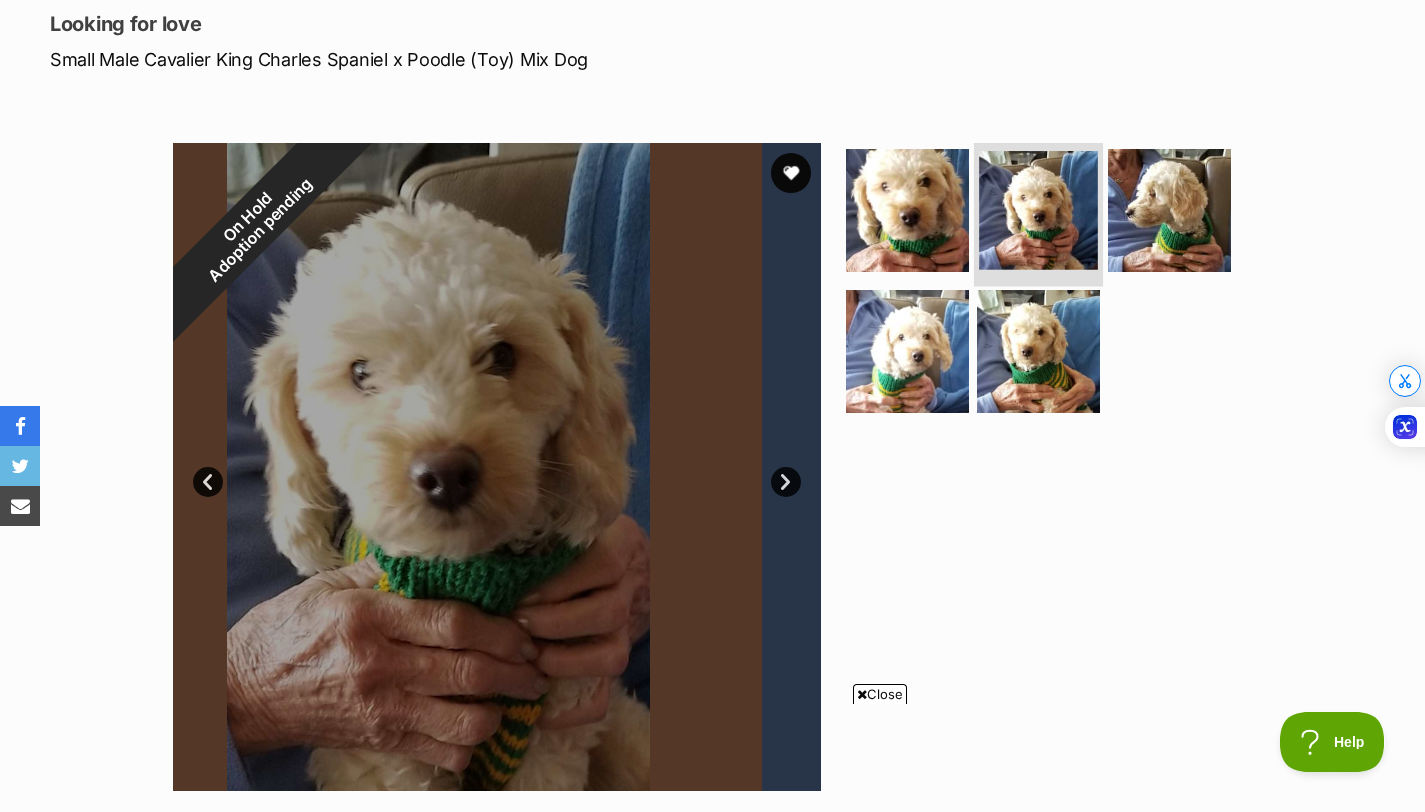 scroll, scrollTop: 0, scrollLeft: 0, axis: both 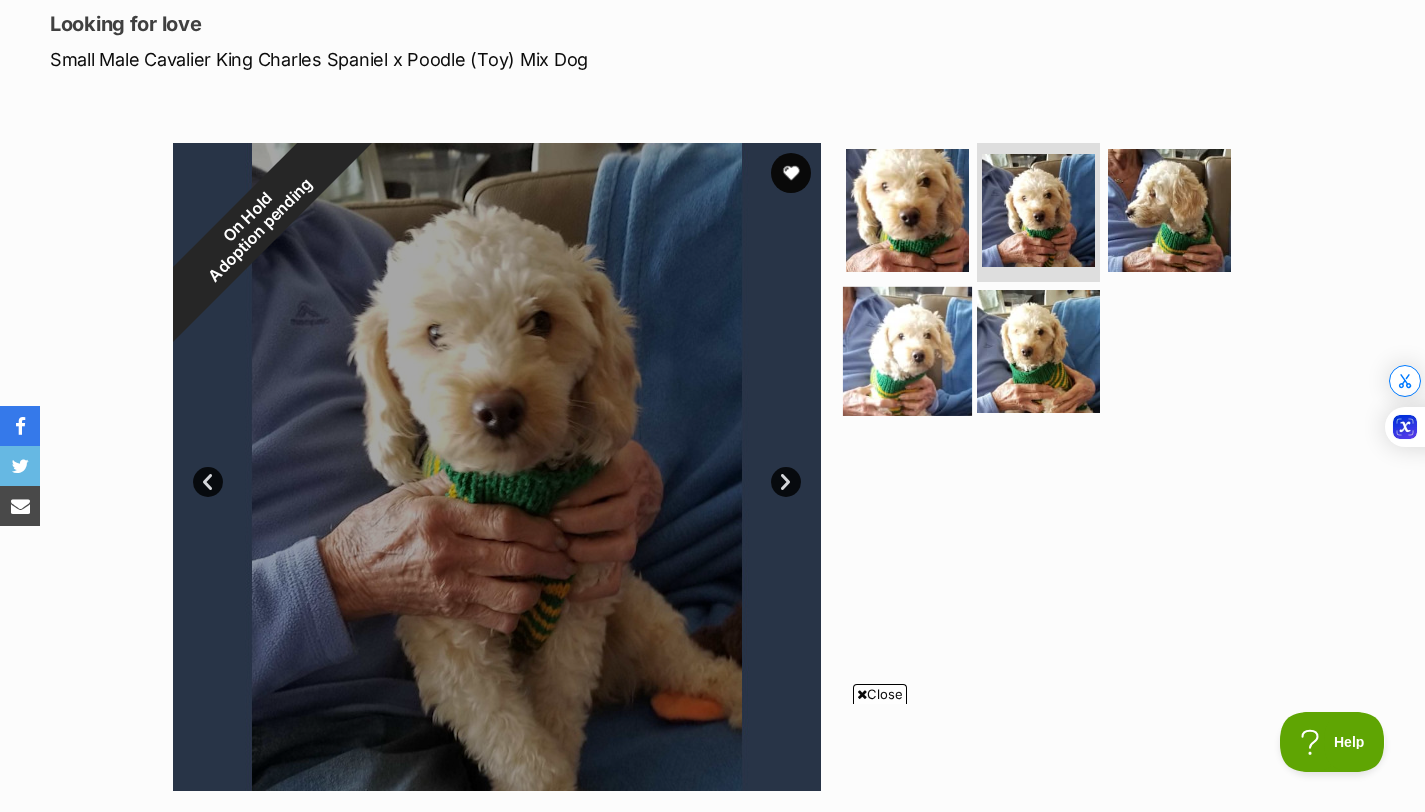 click at bounding box center [907, 351] 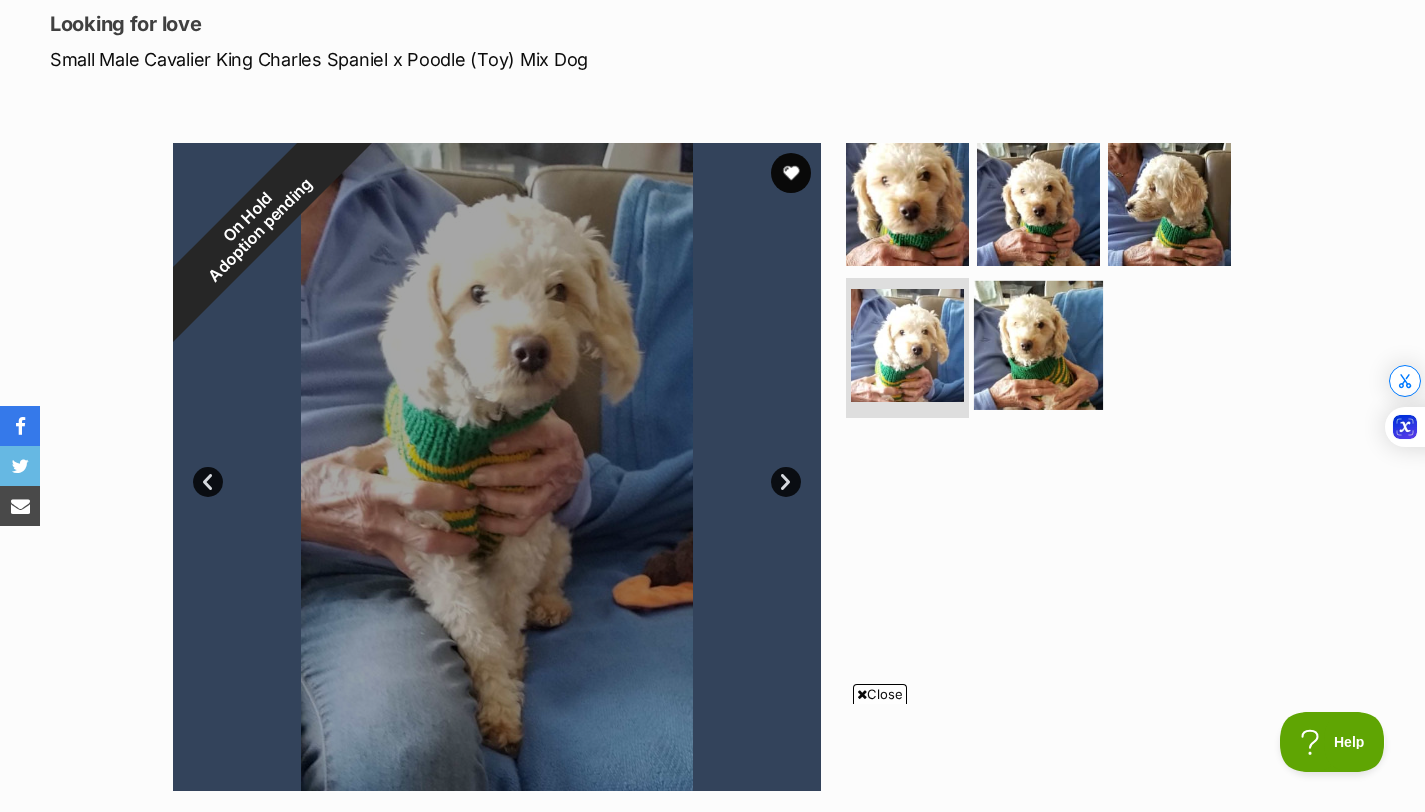 click at bounding box center [1038, 345] 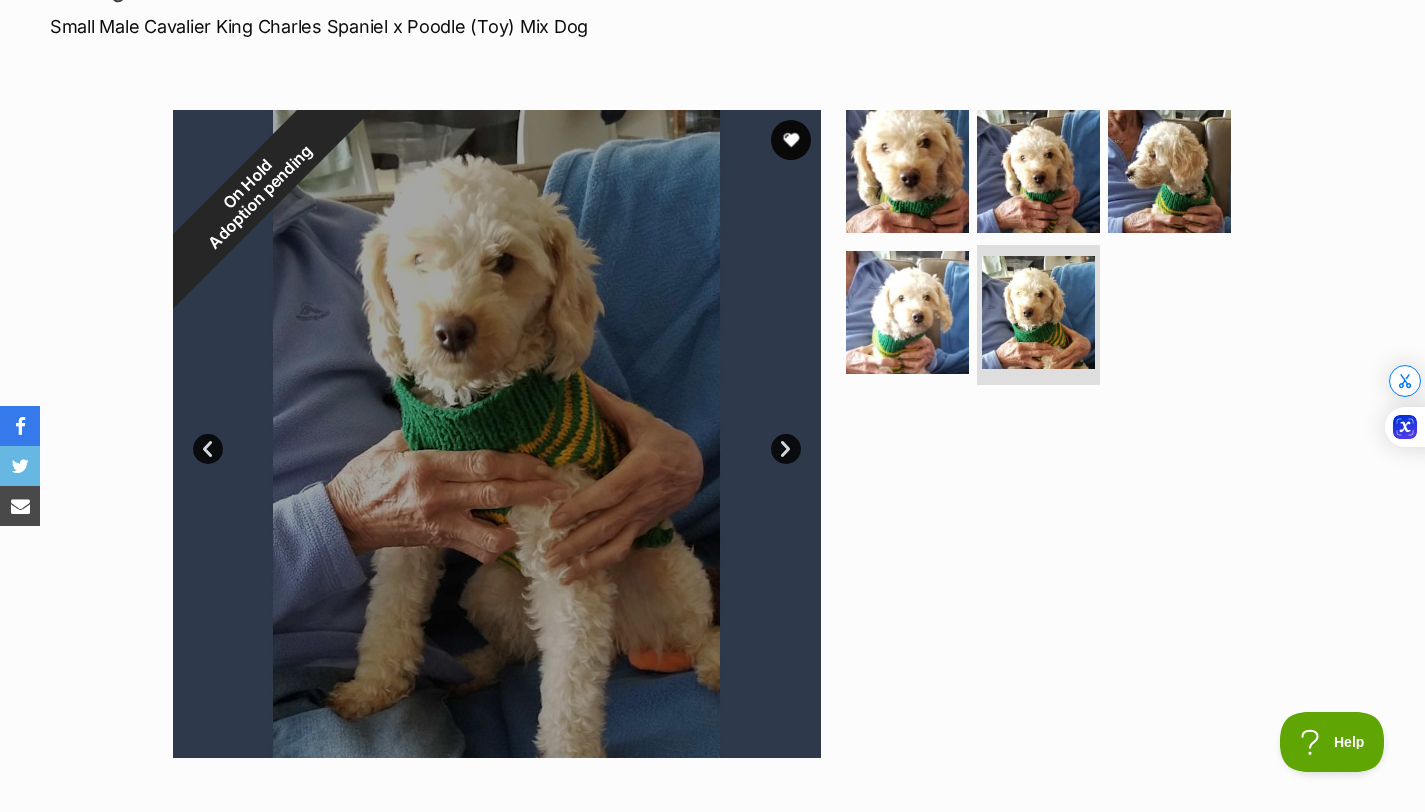 scroll, scrollTop: 0, scrollLeft: 0, axis: both 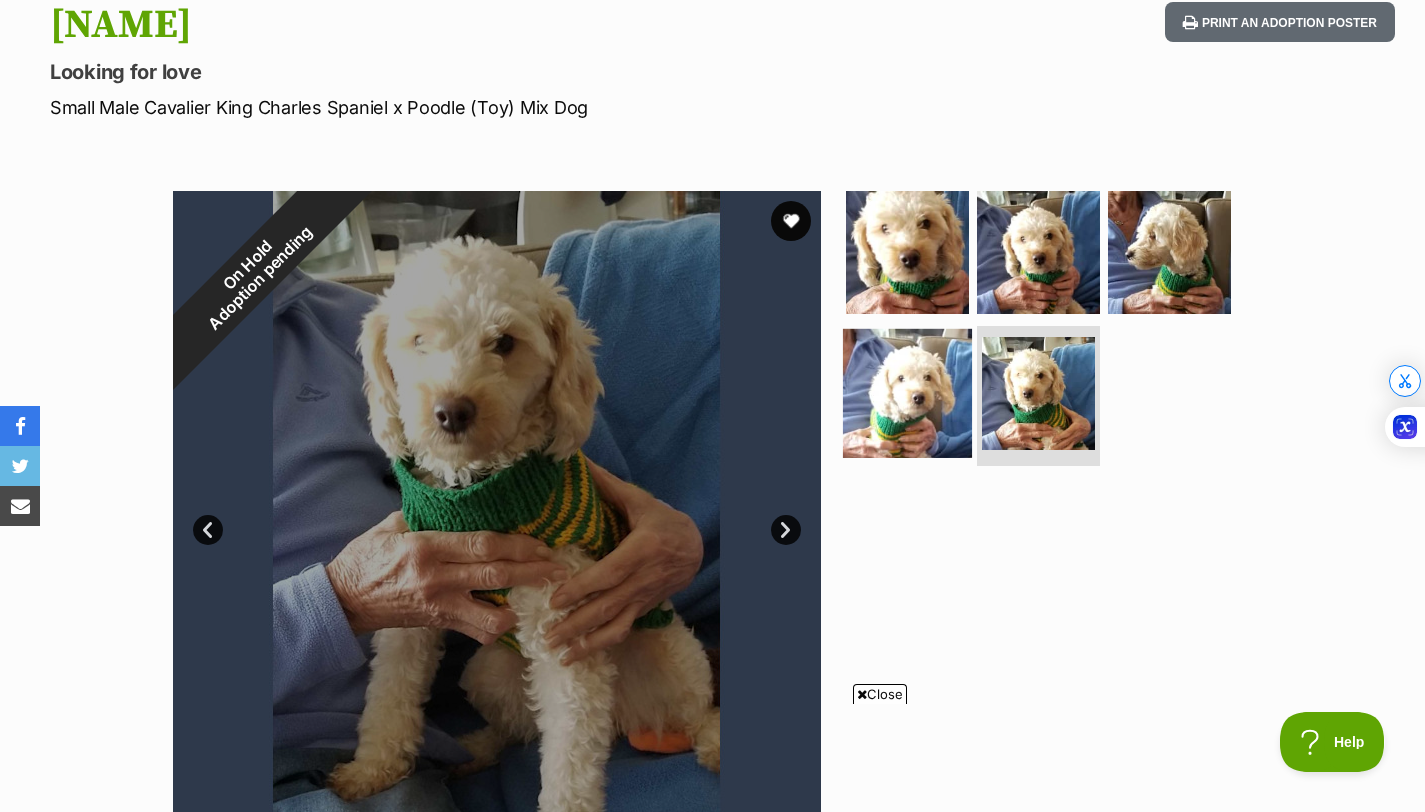 click at bounding box center [907, 393] 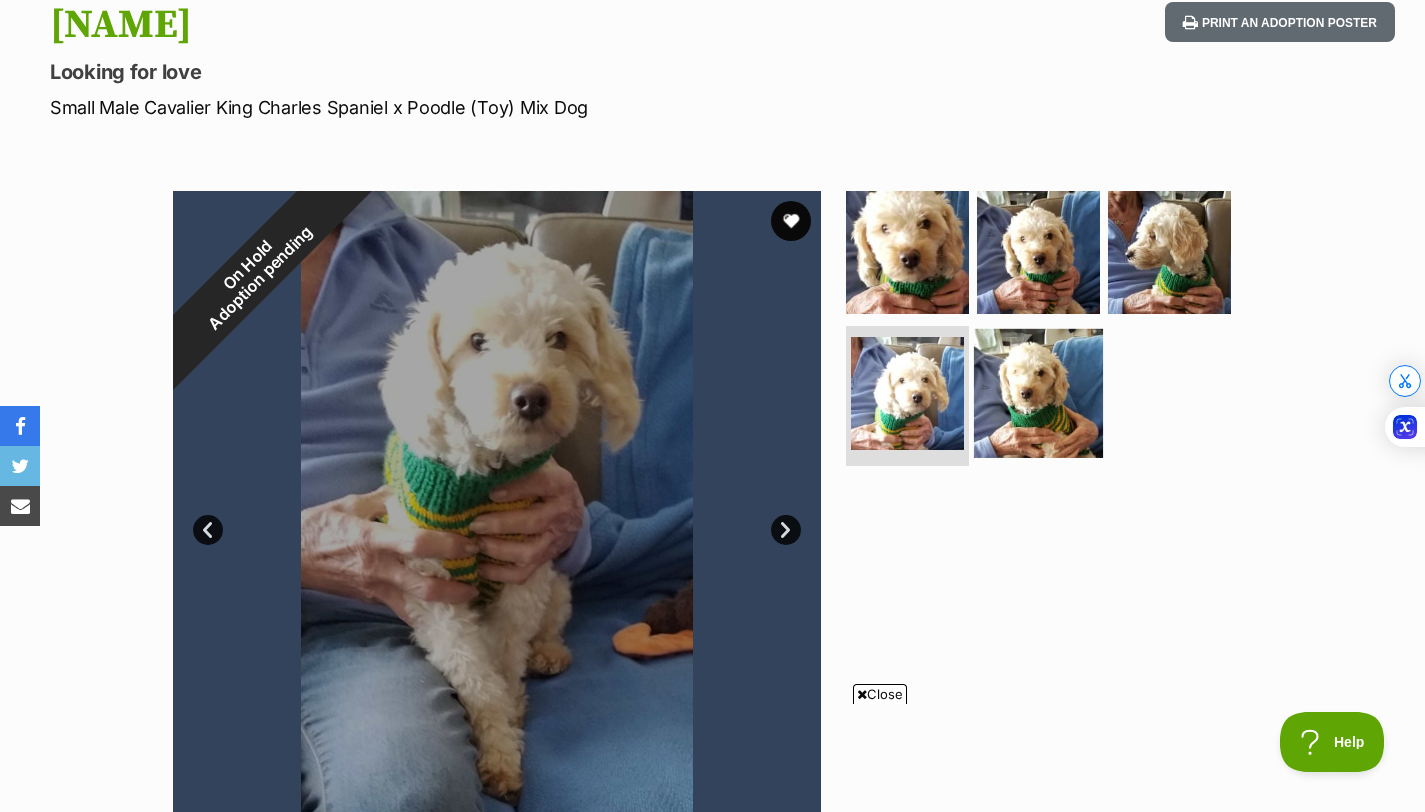 click at bounding box center [1038, 393] 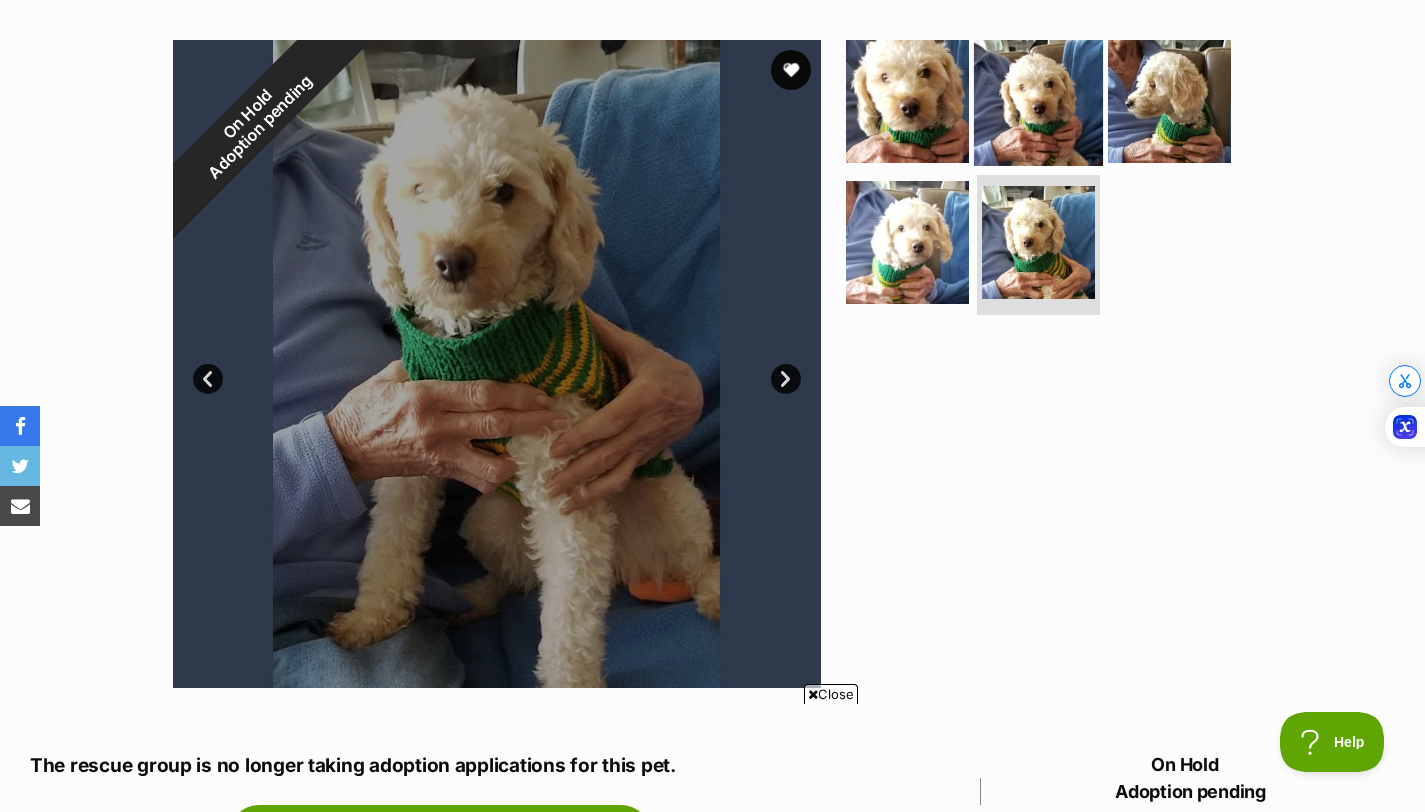 scroll, scrollTop: 0, scrollLeft: 0, axis: both 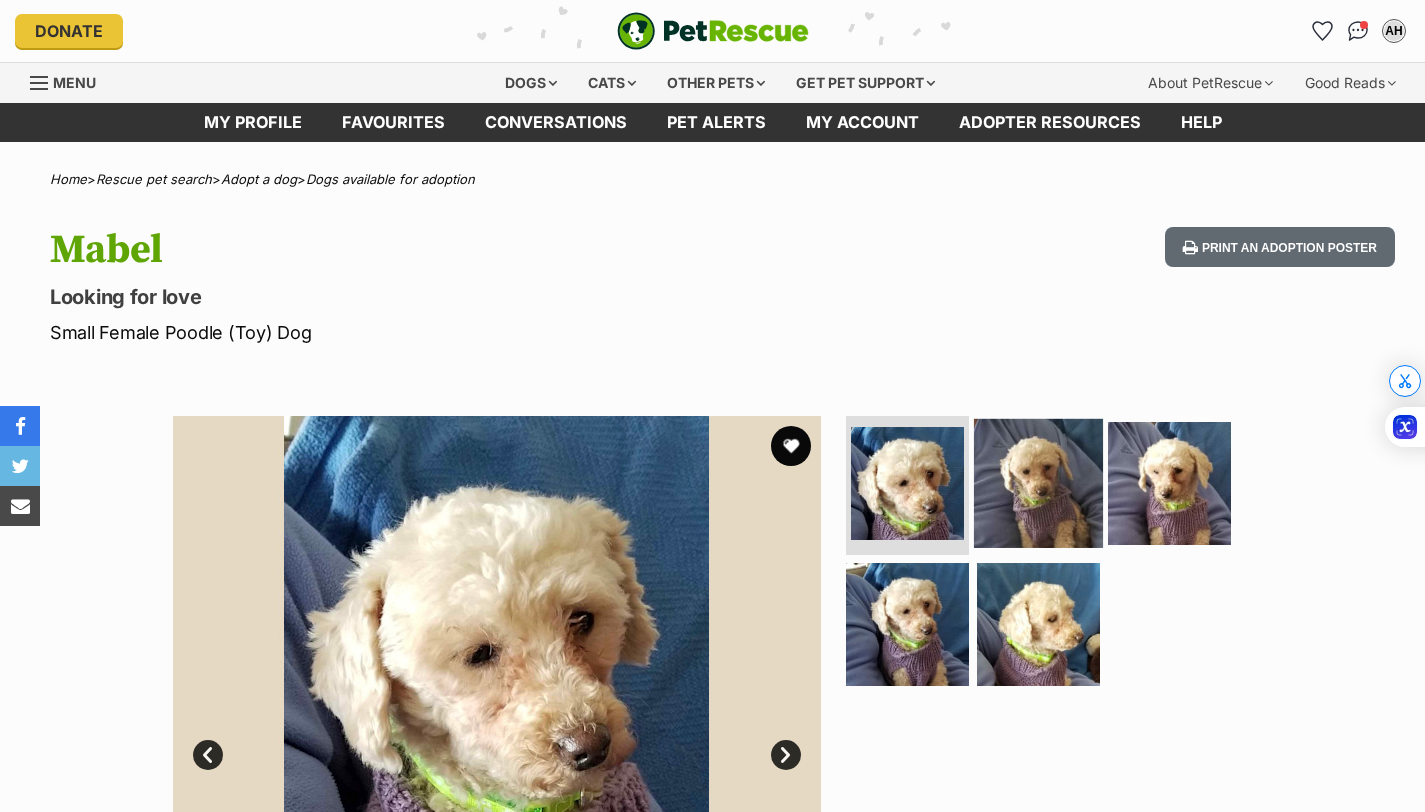 click at bounding box center [1038, 482] 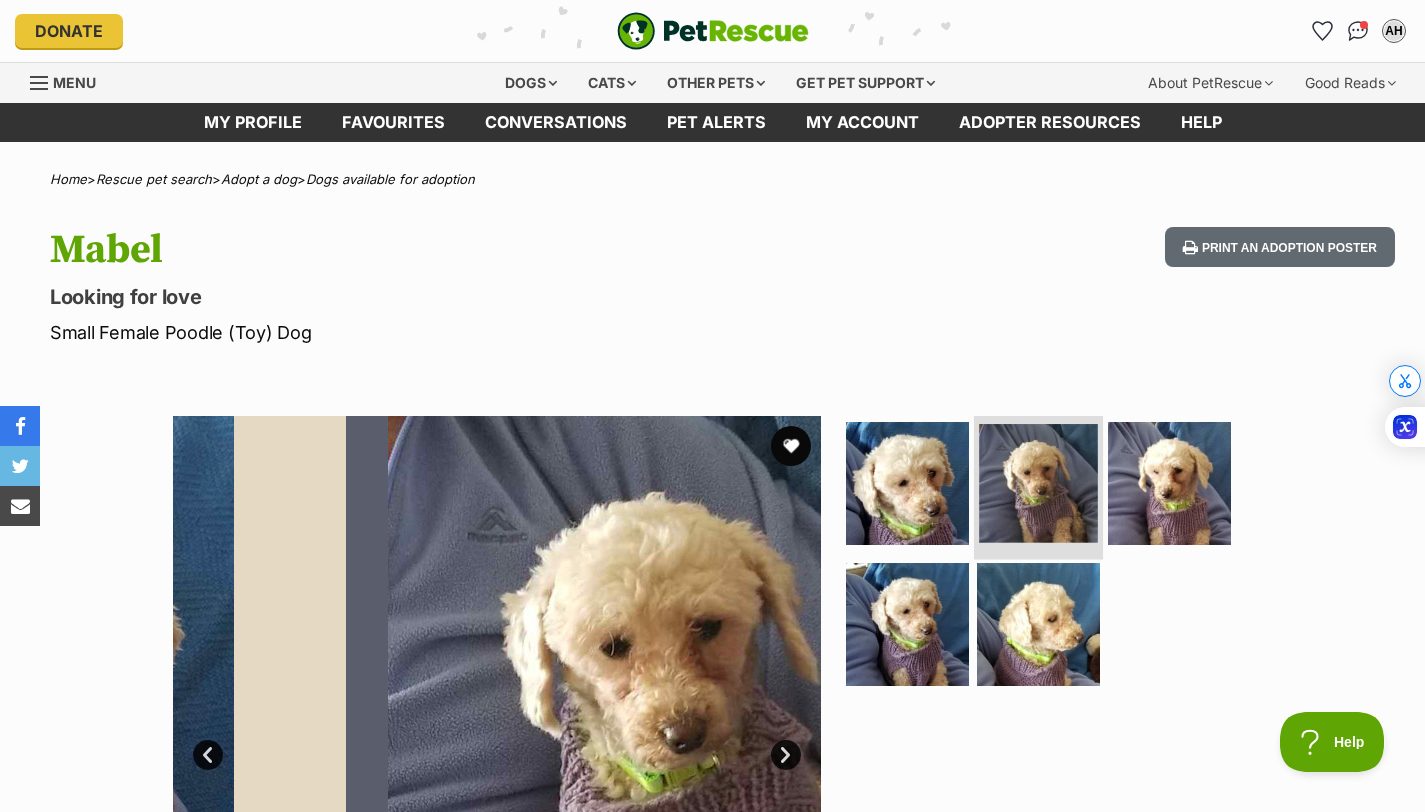 scroll, scrollTop: 0, scrollLeft: 0, axis: both 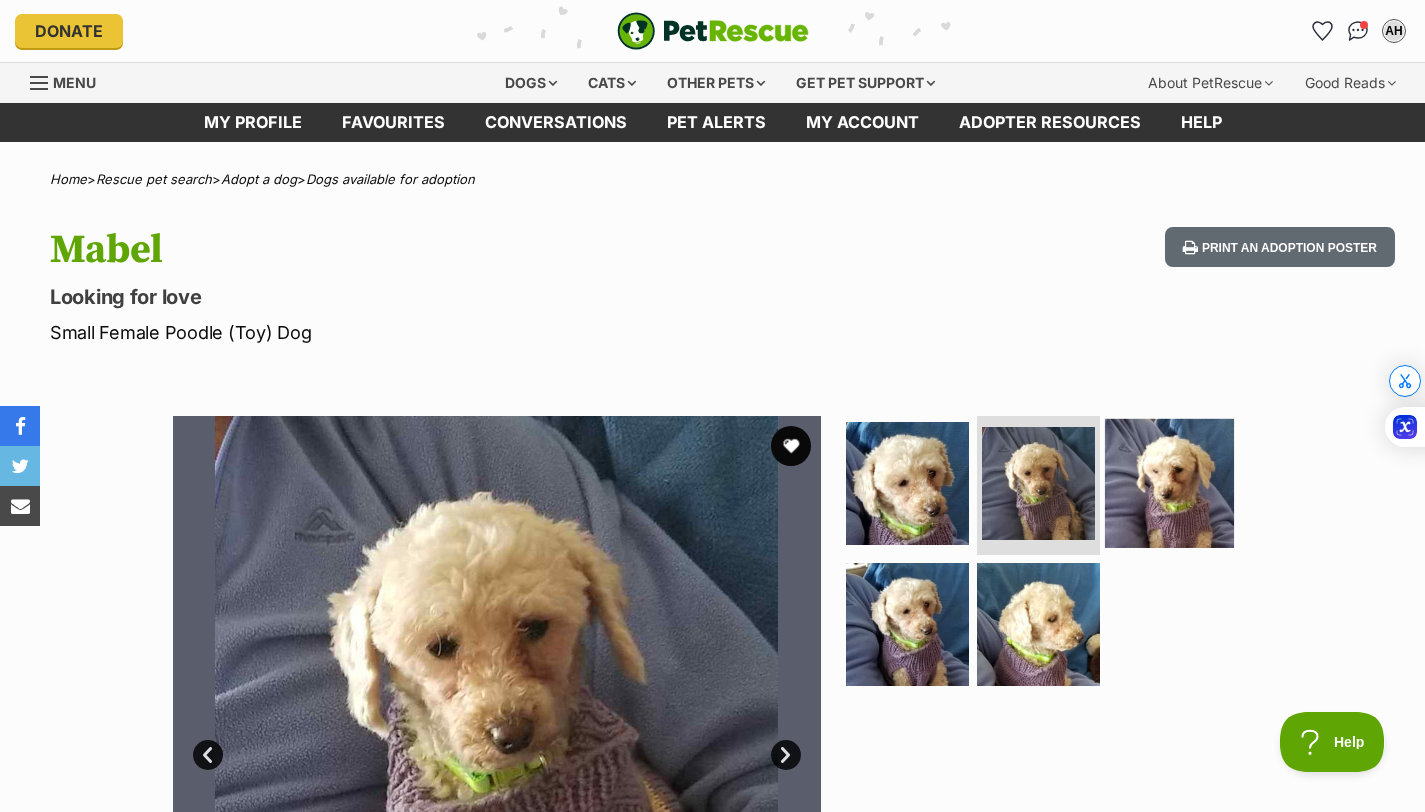 click at bounding box center [1169, 482] 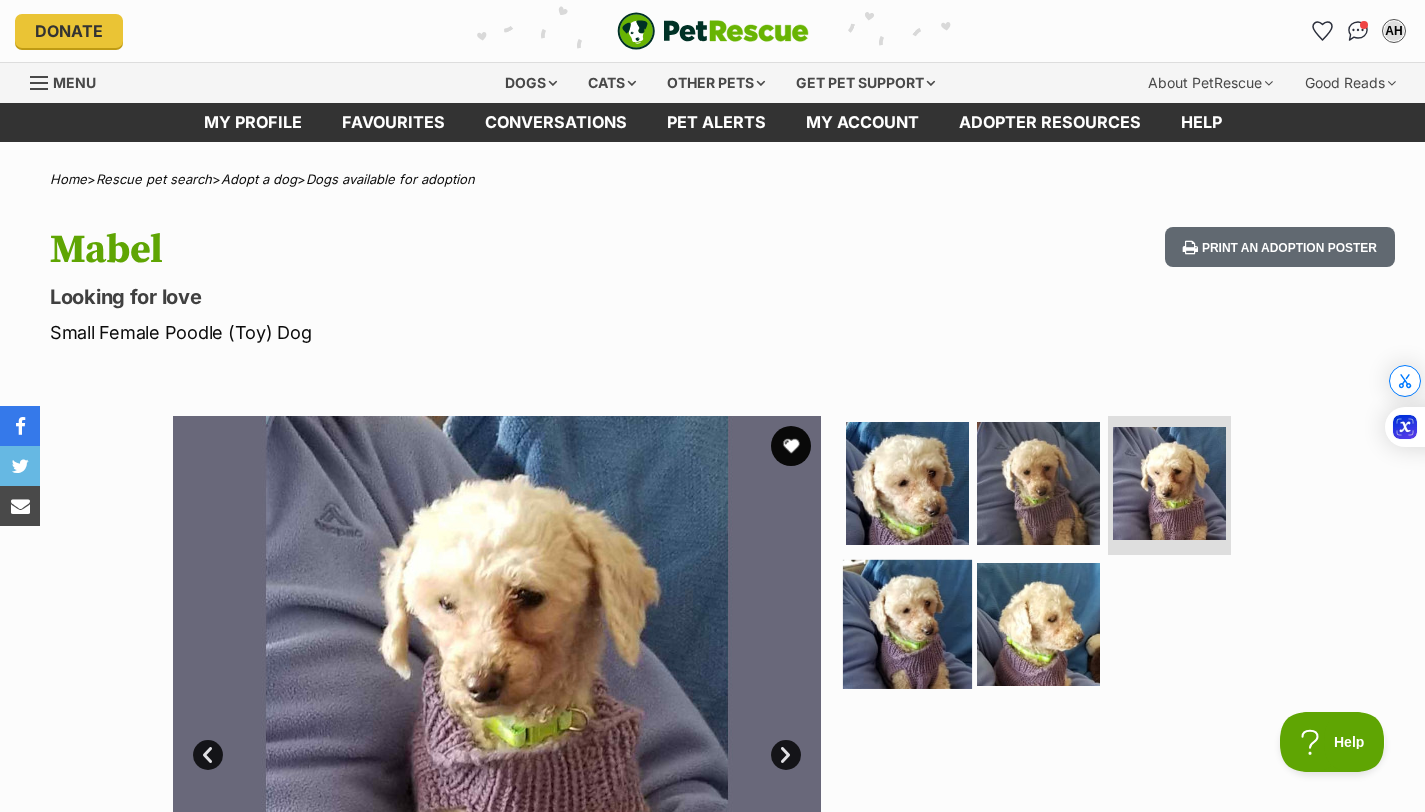 scroll, scrollTop: 0, scrollLeft: 0, axis: both 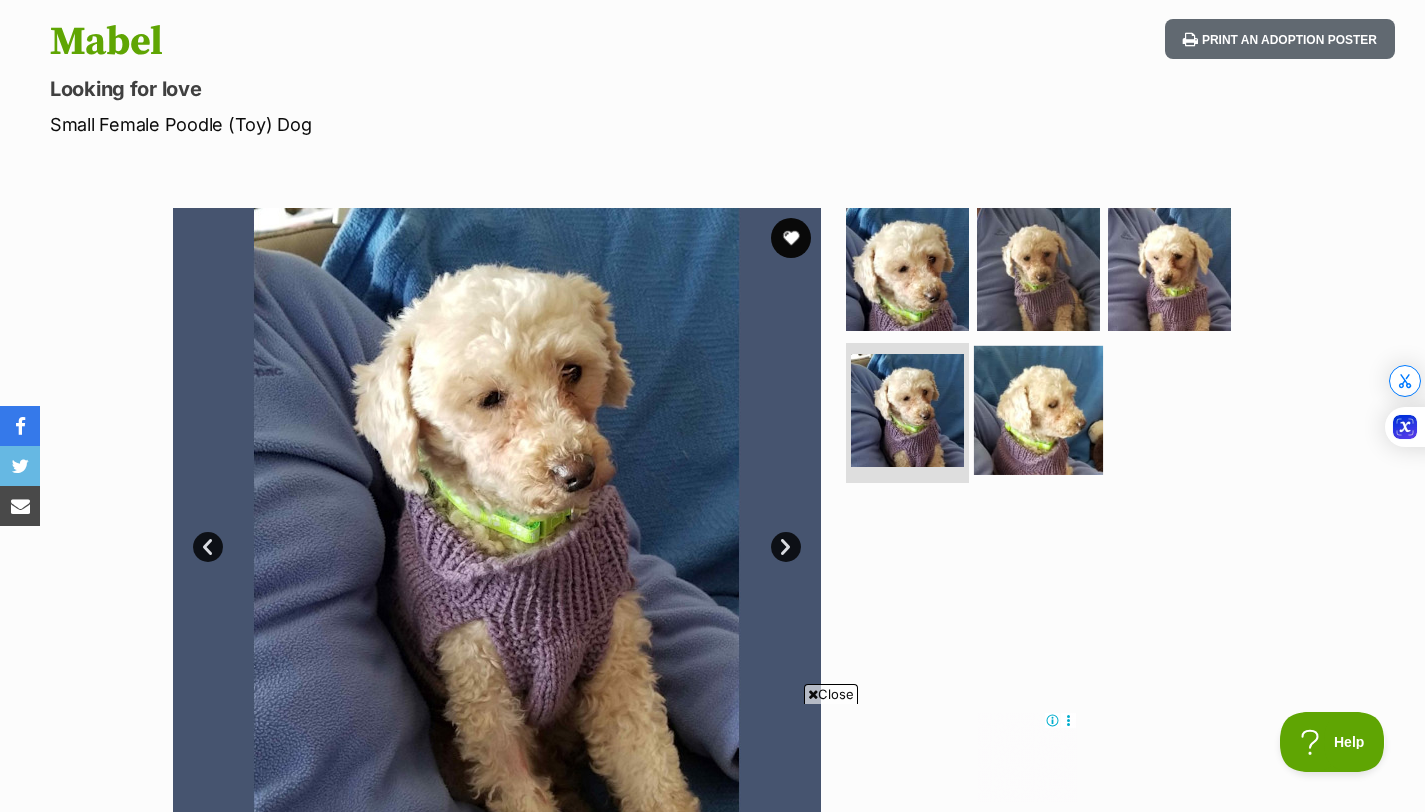 click at bounding box center (1038, 410) 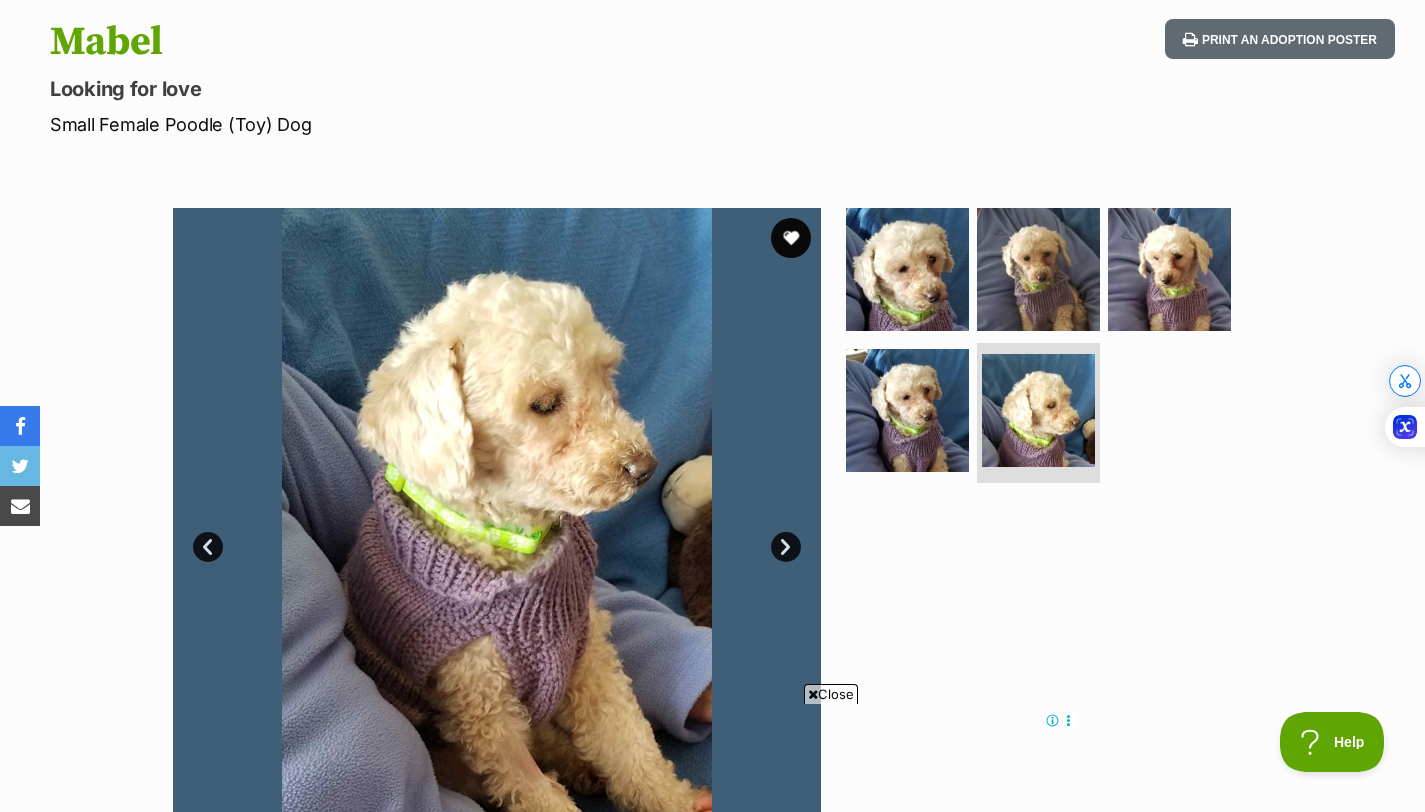 scroll, scrollTop: 0, scrollLeft: 0, axis: both 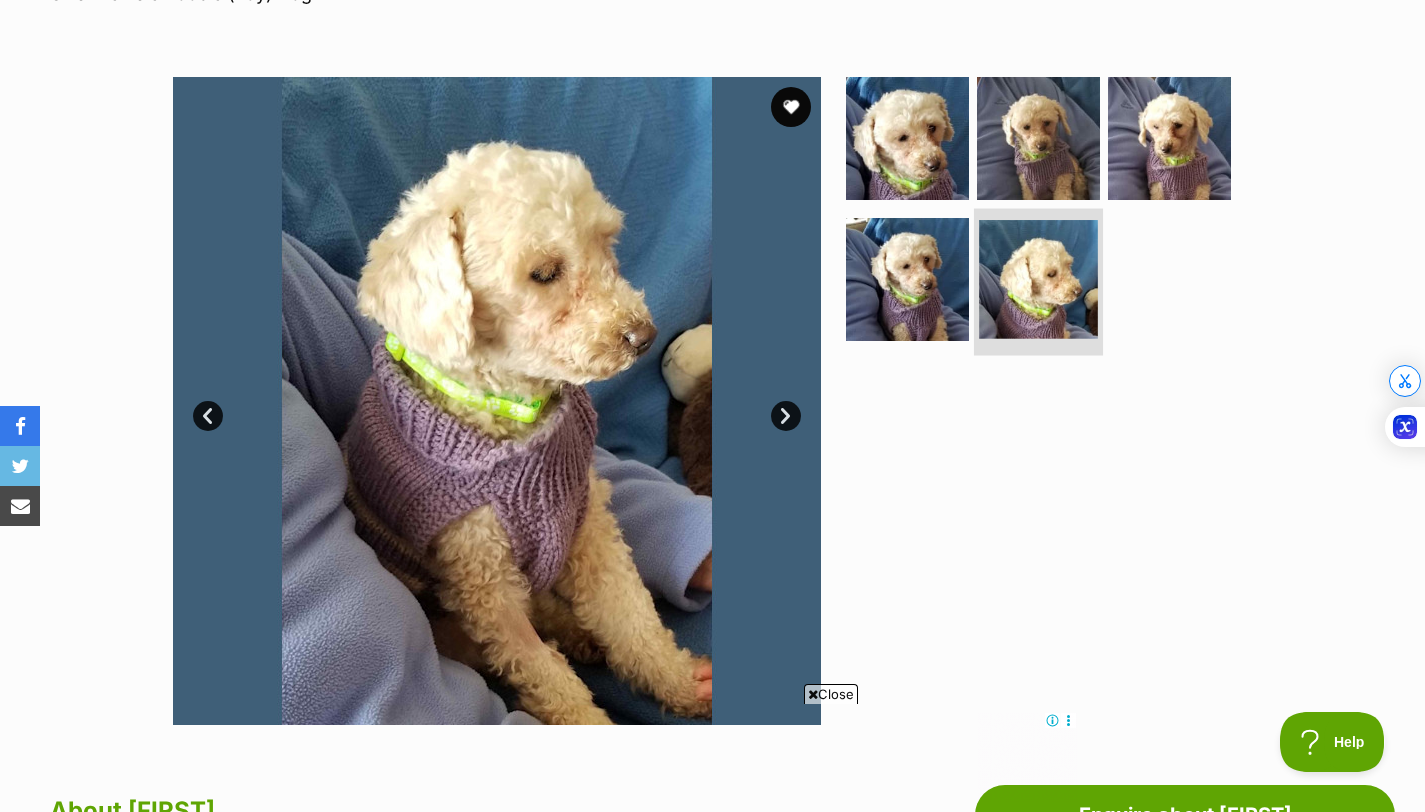 click at bounding box center [1038, 279] 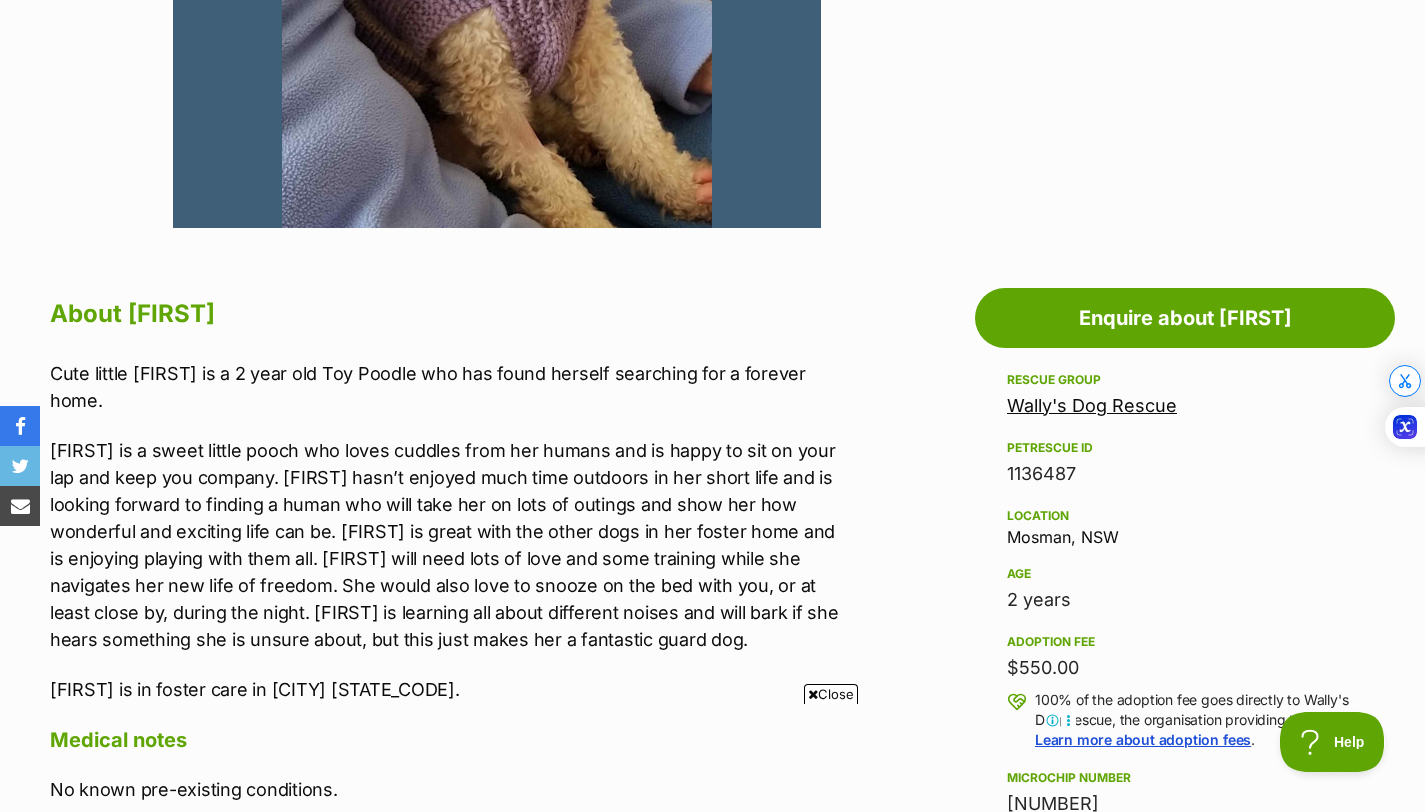 scroll, scrollTop: 846, scrollLeft: 0, axis: vertical 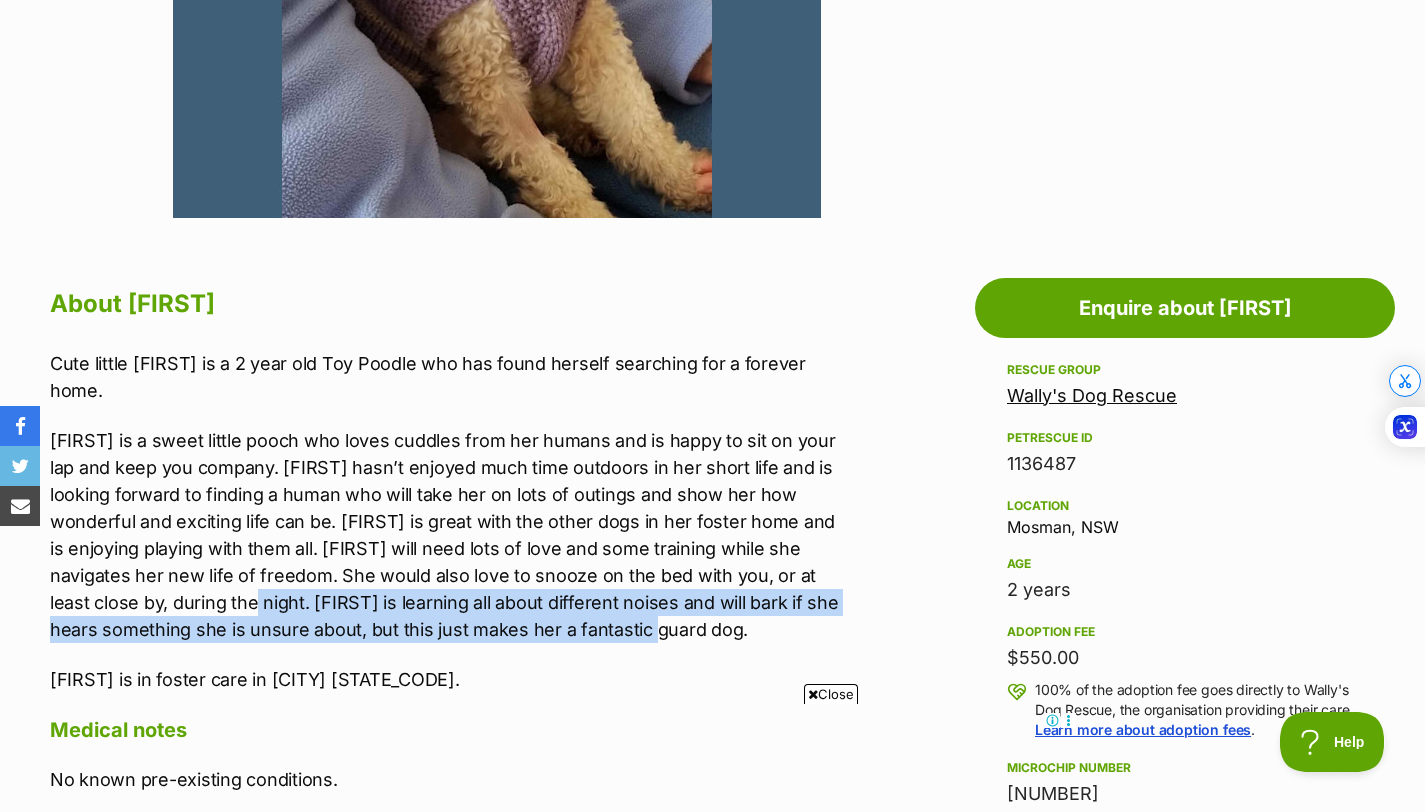 drag, startPoint x: 101, startPoint y: 575, endPoint x: 639, endPoint y: 605, distance: 538.83575 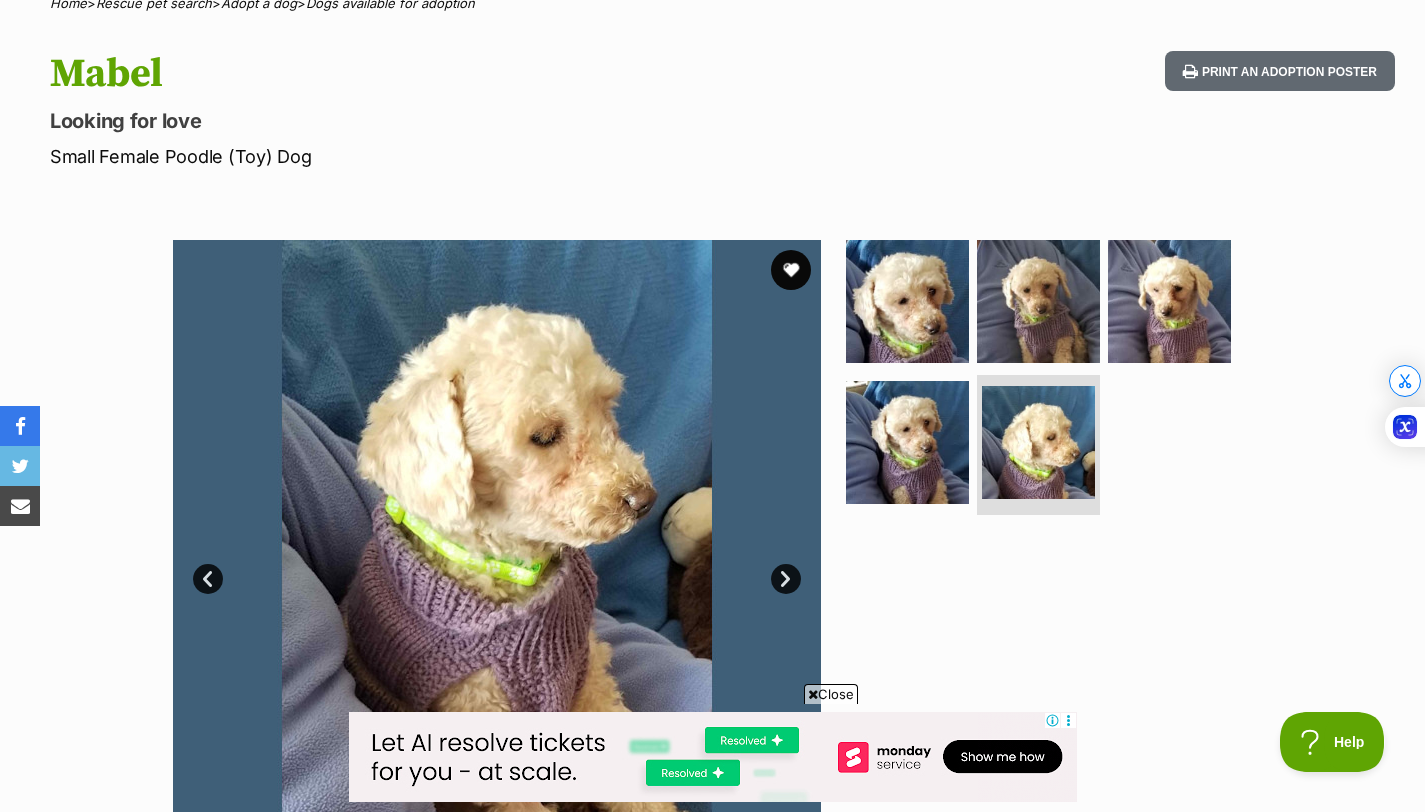 scroll, scrollTop: 177, scrollLeft: 0, axis: vertical 